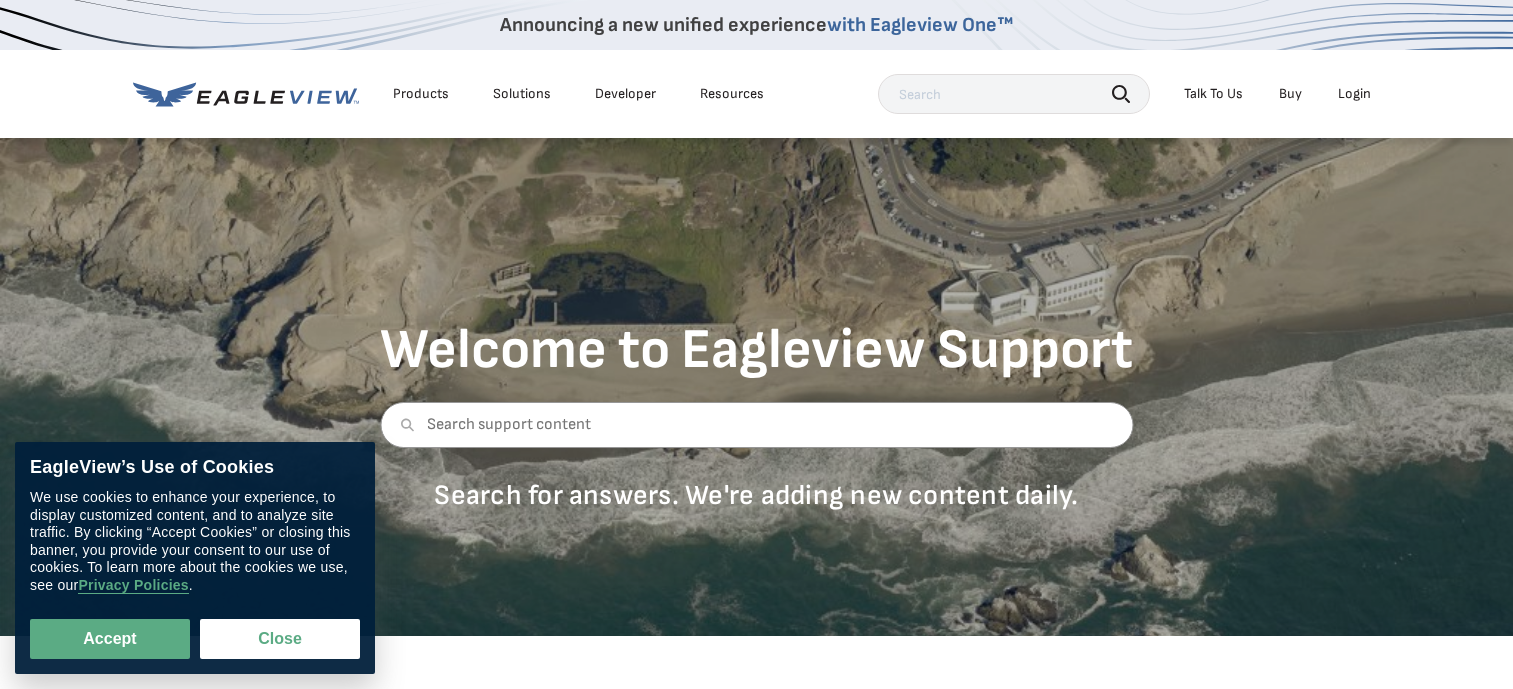 scroll, scrollTop: 0, scrollLeft: 0, axis: both 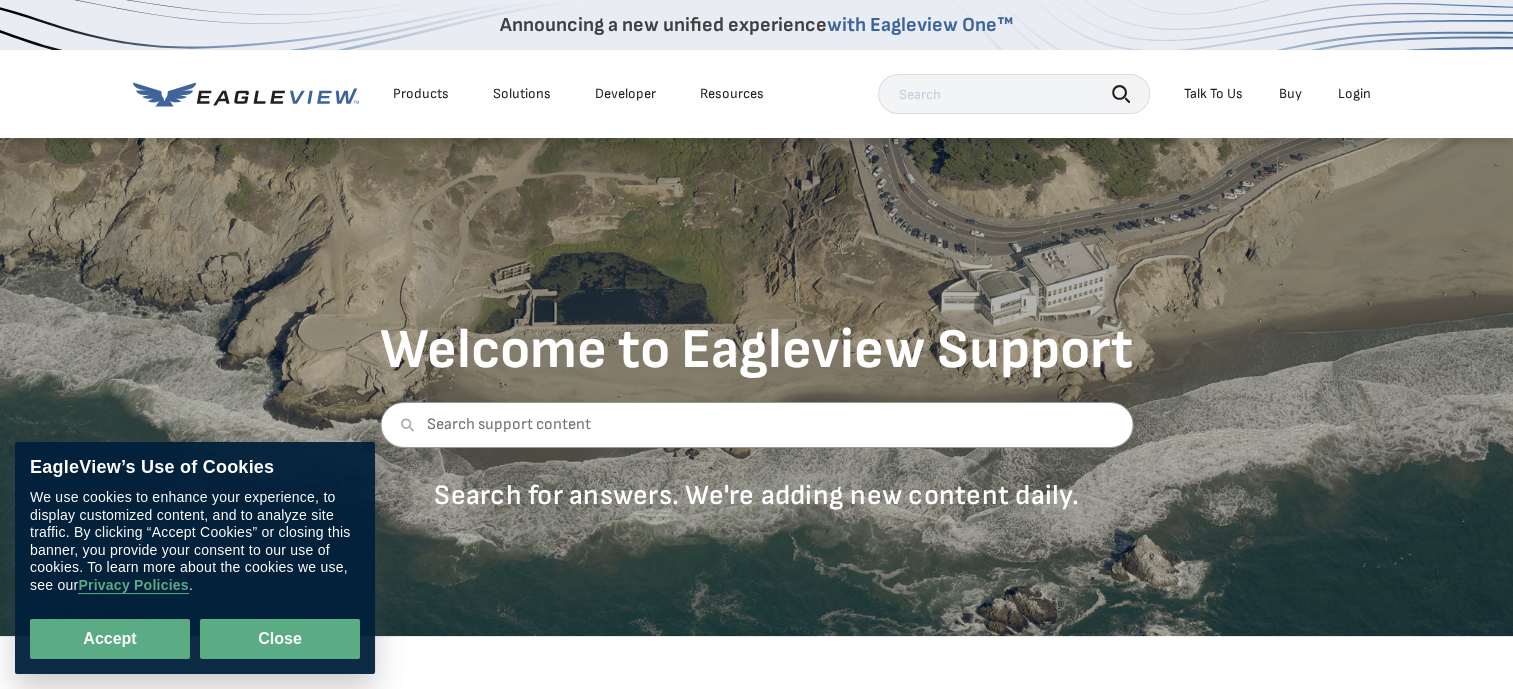 click on "Close" at bounding box center [280, 639] 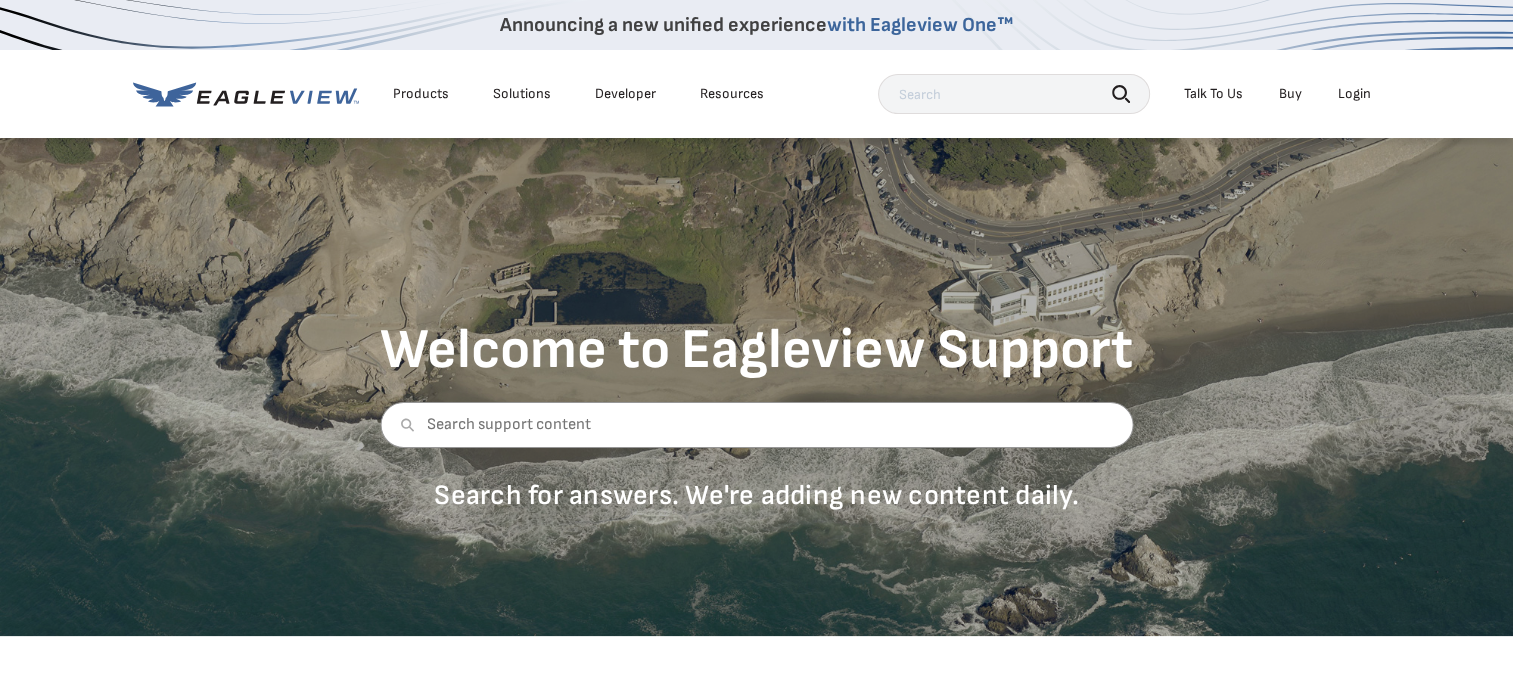 click on "Login" at bounding box center [1354, 94] 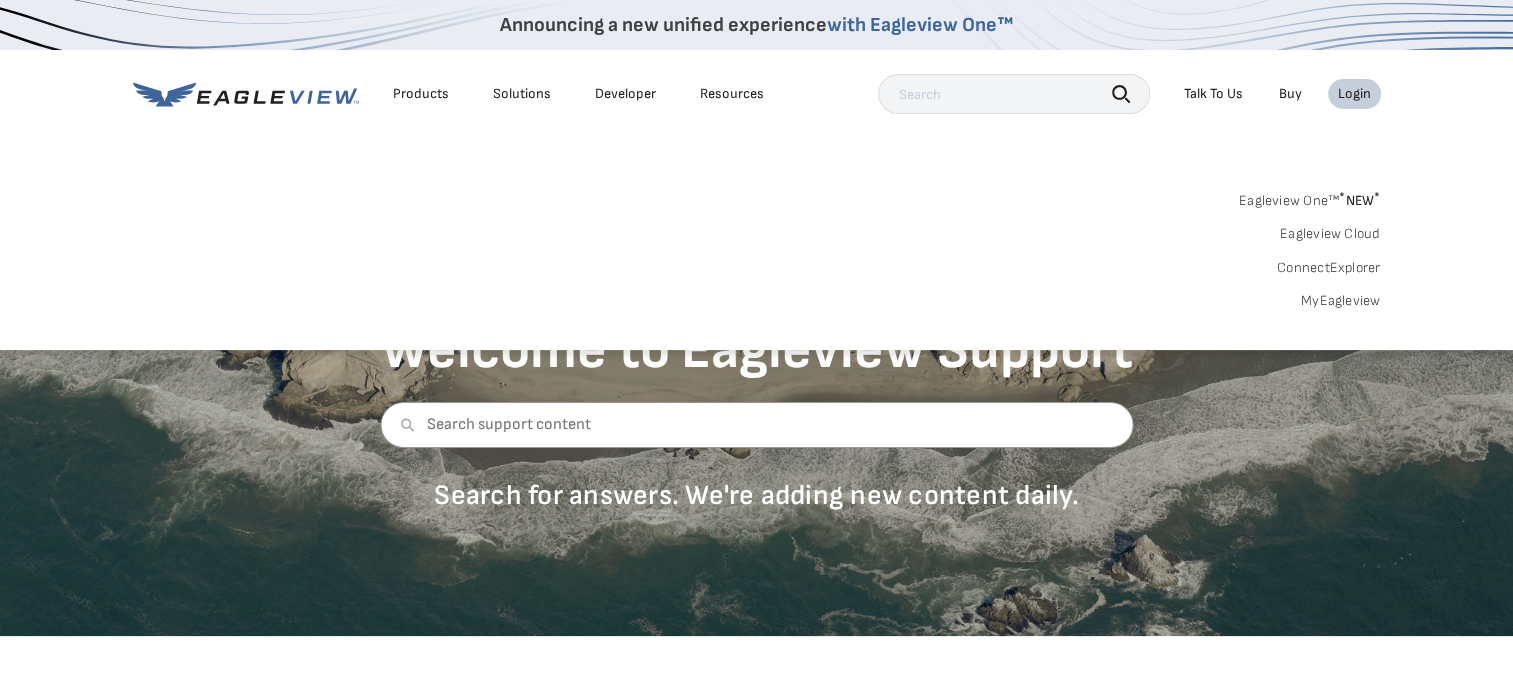 click on "MyEagleview" at bounding box center (1341, 301) 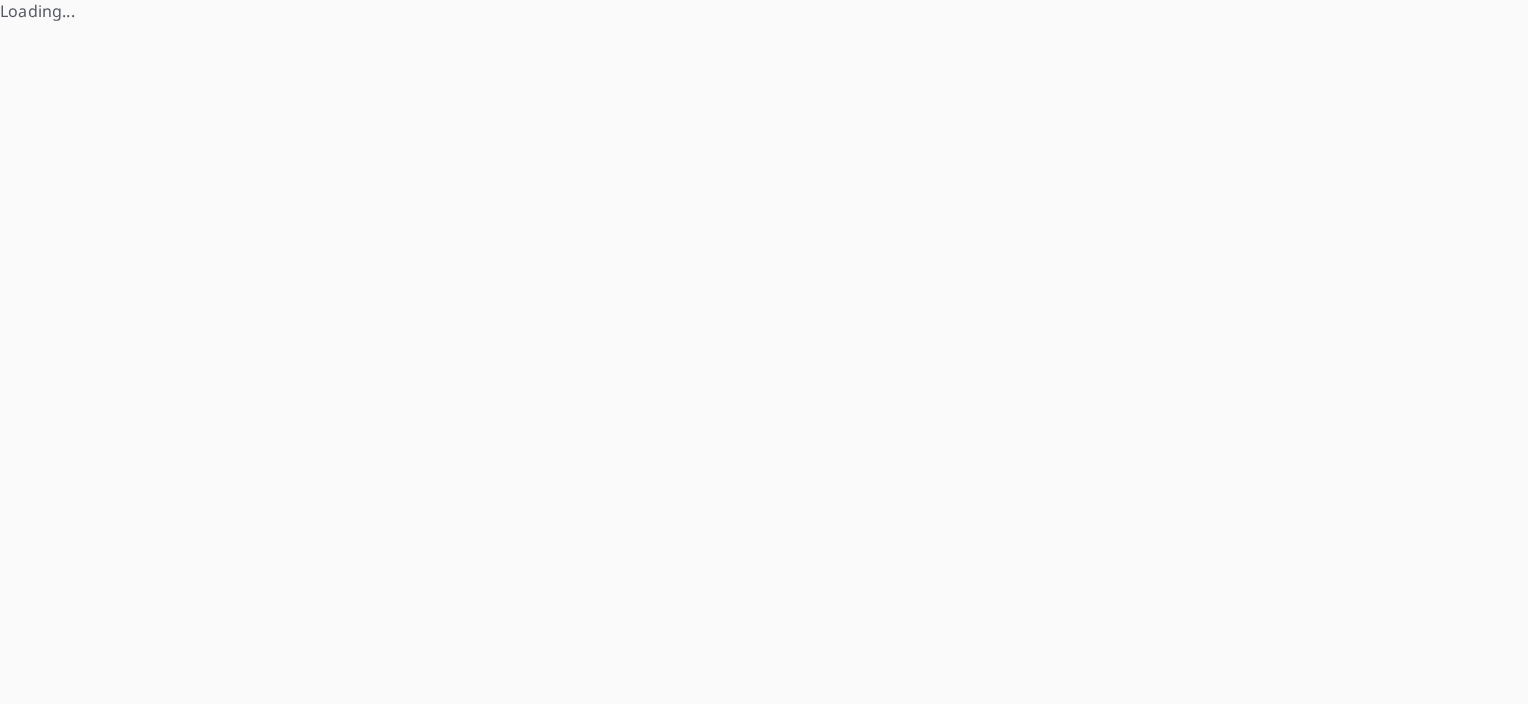 scroll, scrollTop: 0, scrollLeft: 0, axis: both 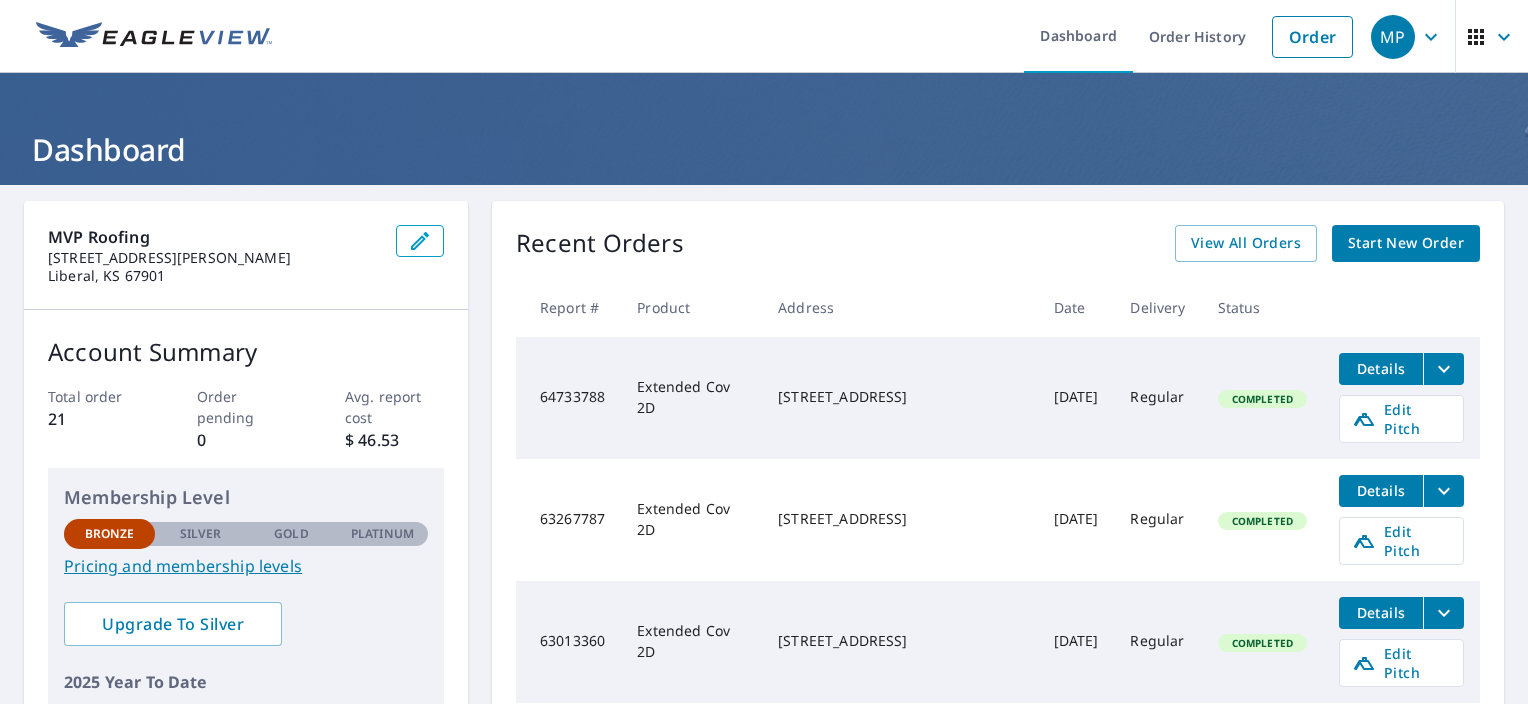 drag, startPoint x: 1358, startPoint y: 52, endPoint x: 1064, endPoint y: -28, distance: 304.69 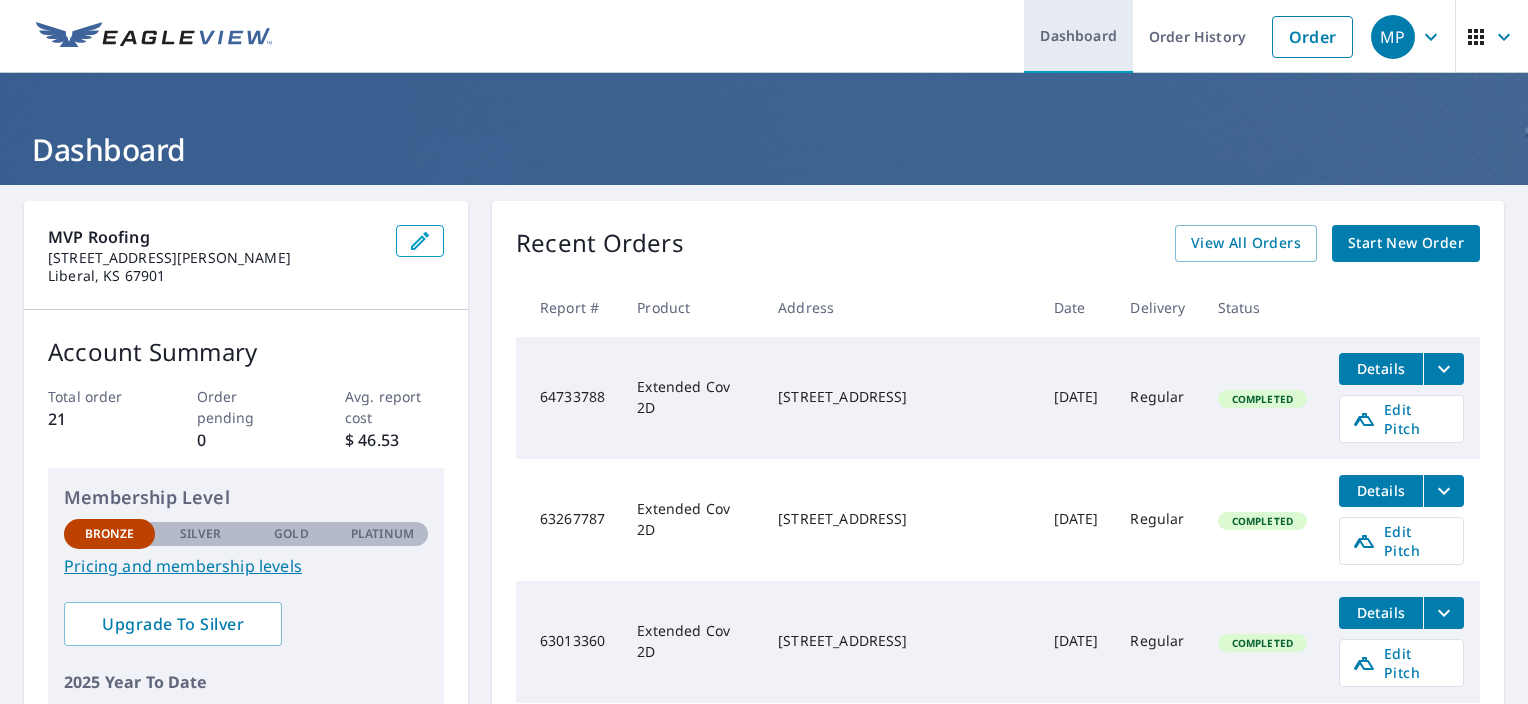 click on "Dashboard" at bounding box center (1078, 36) 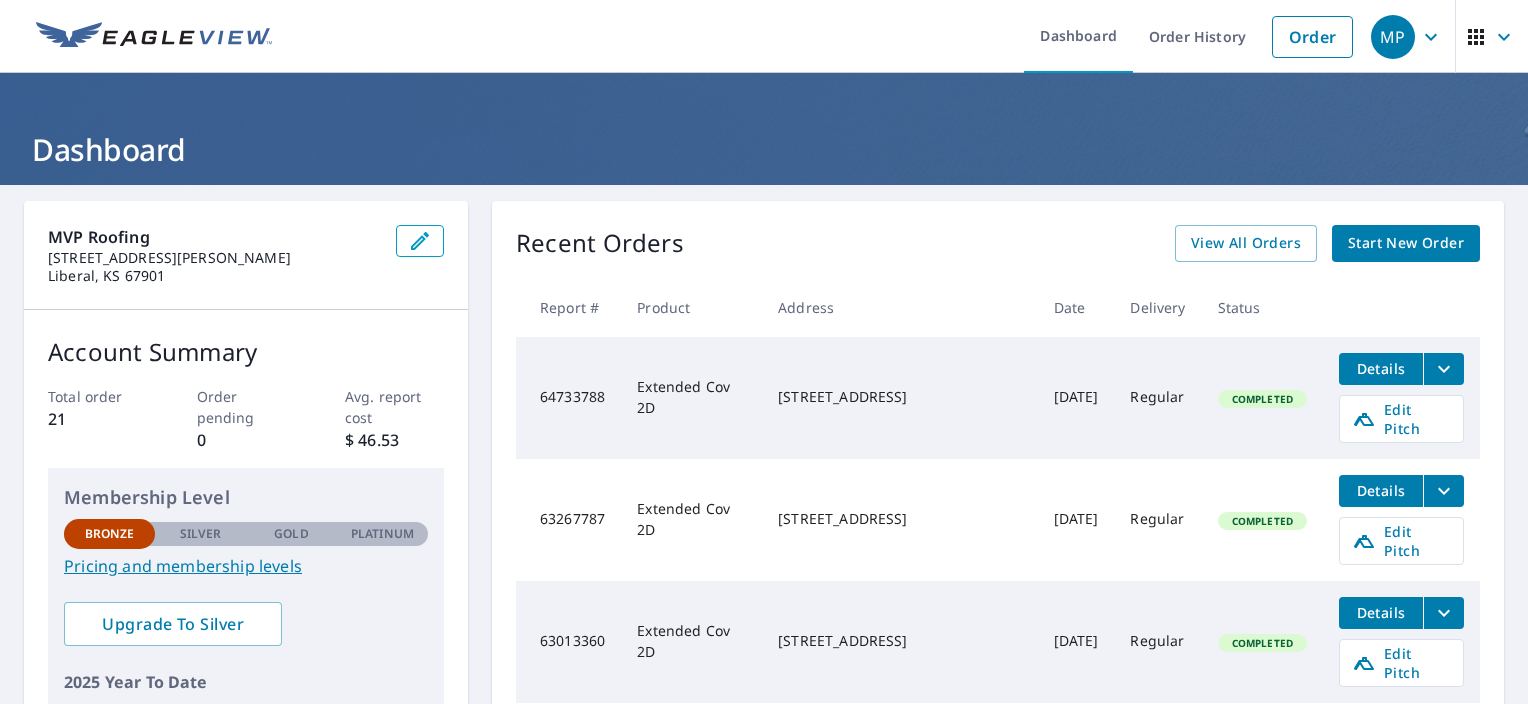 click 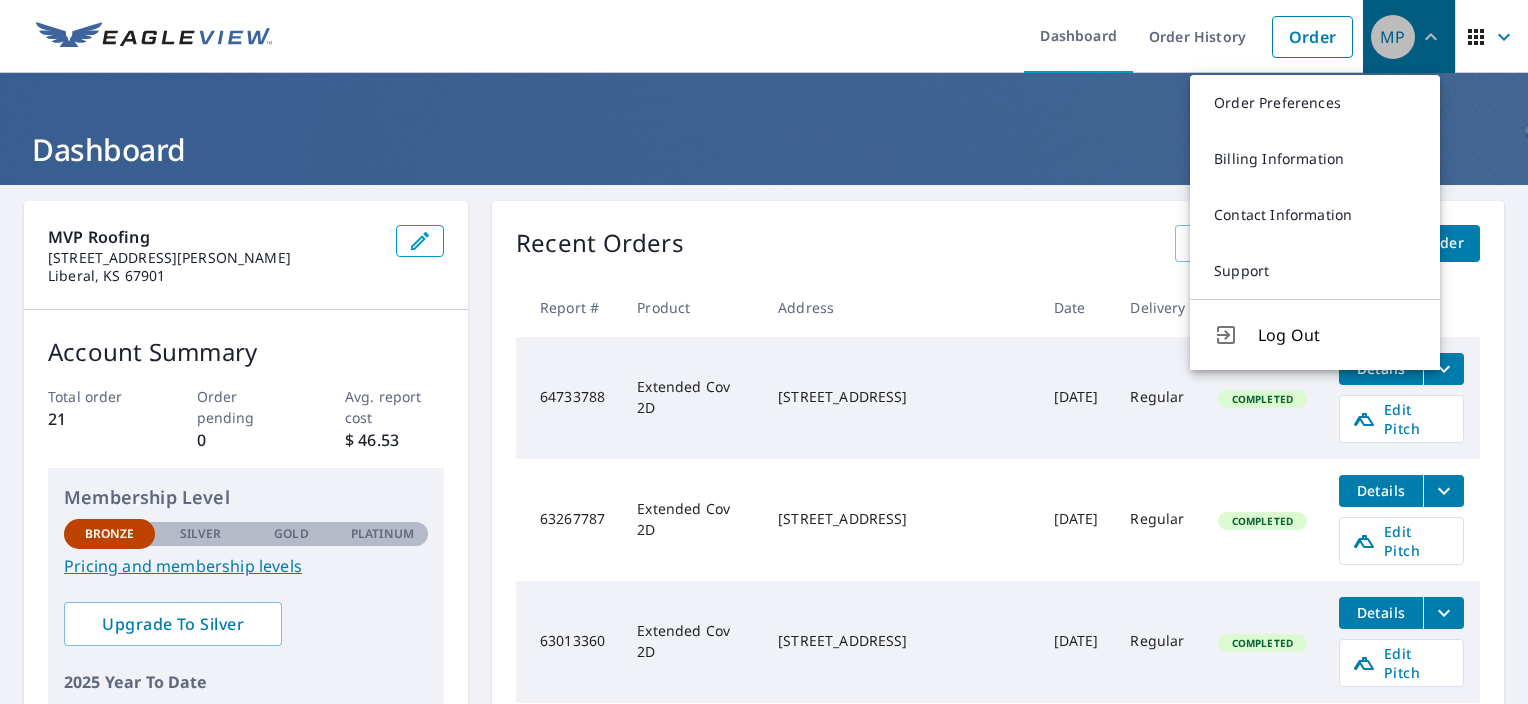 click on "MP" at bounding box center (1393, 37) 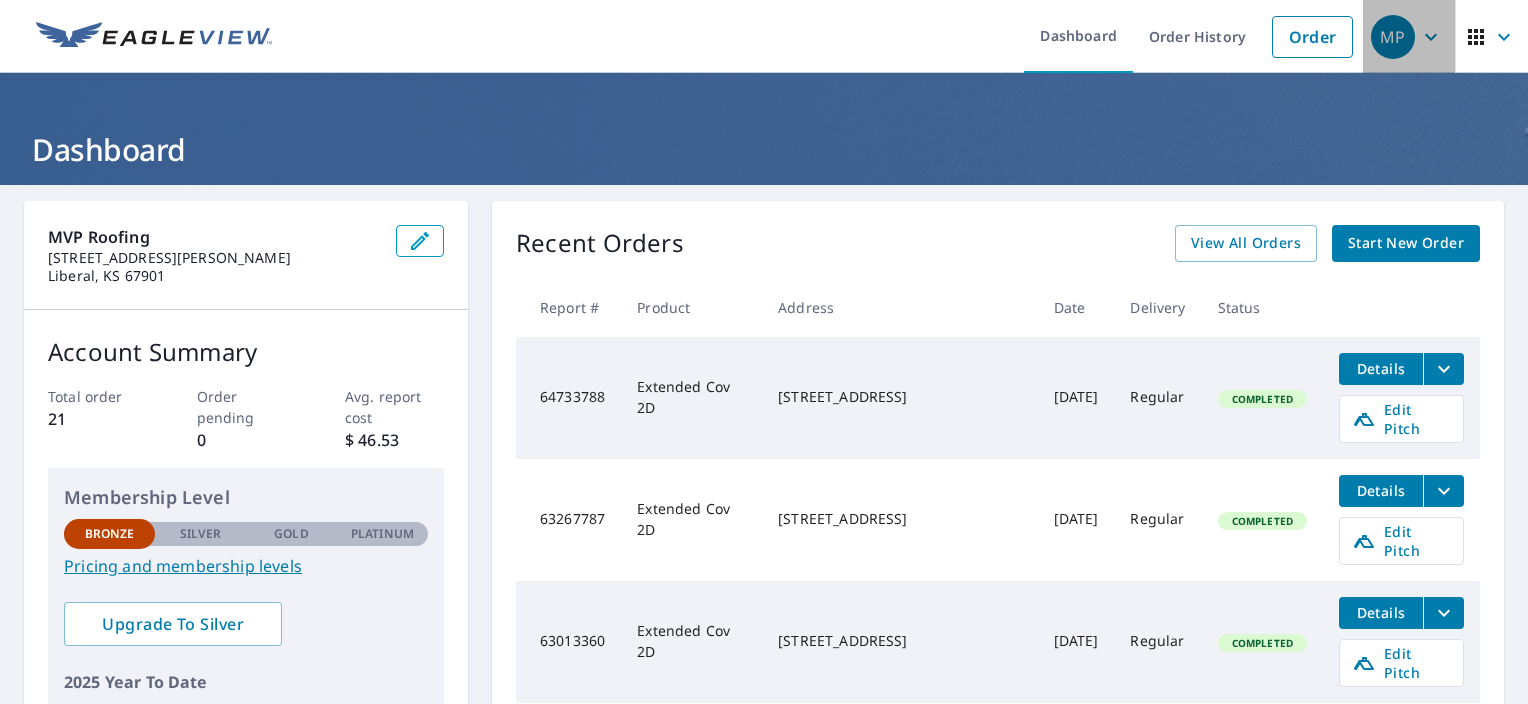 click on "MP" at bounding box center [1393, 37] 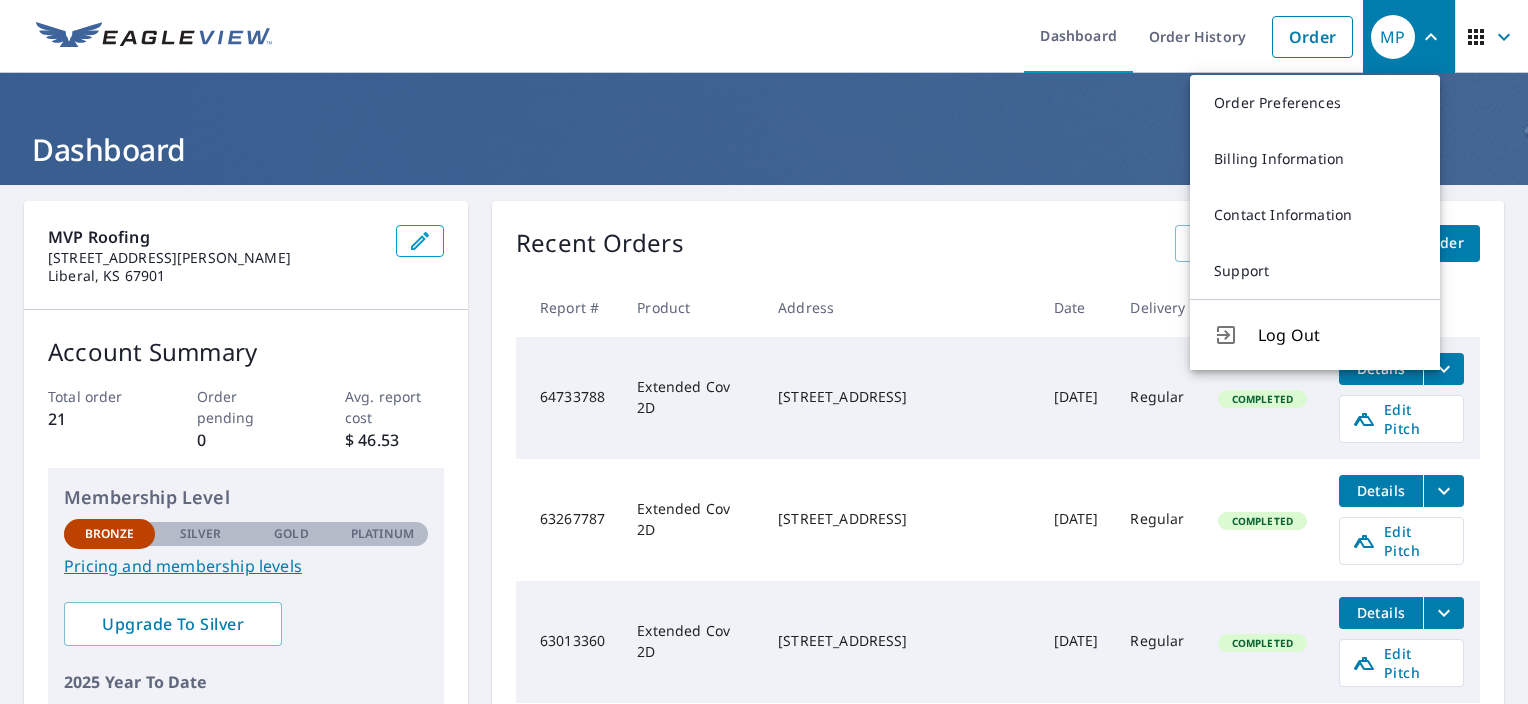 click 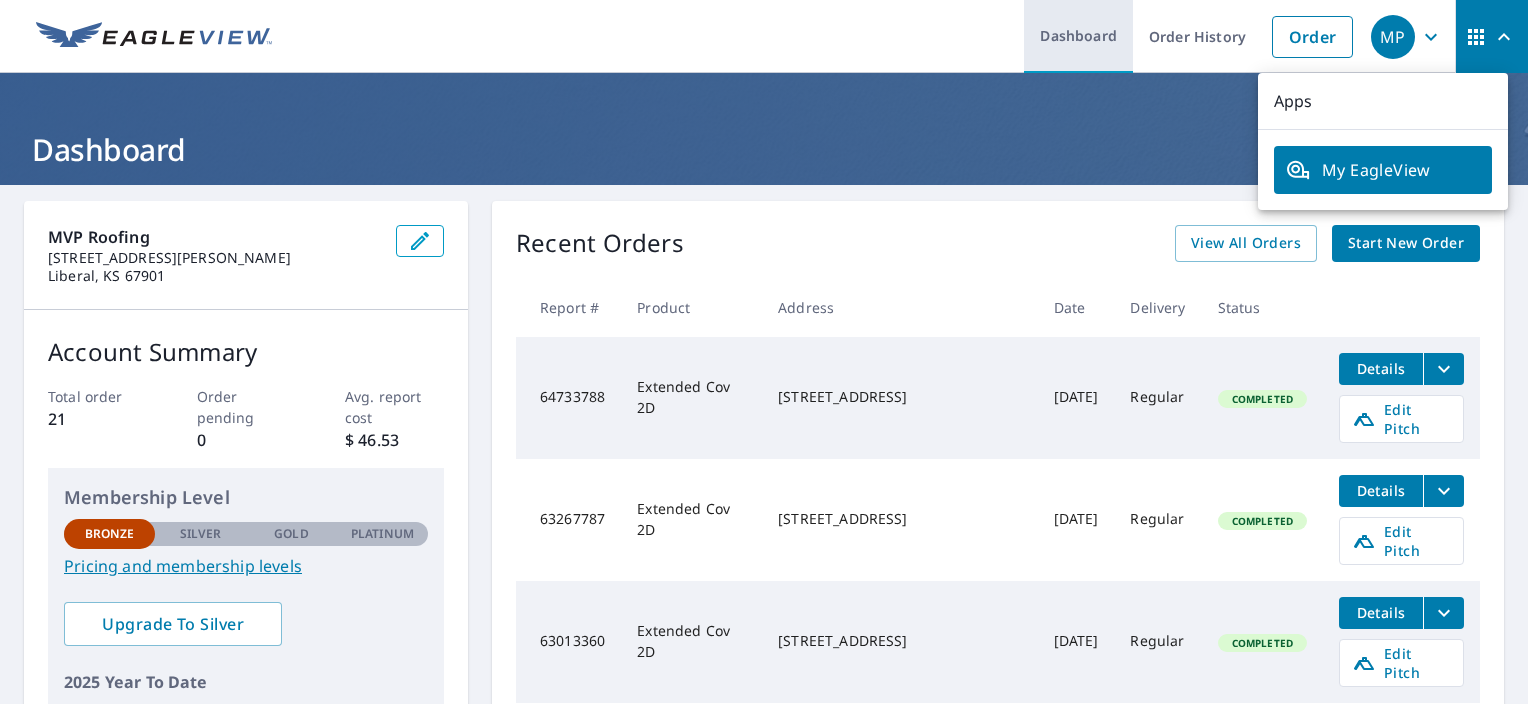 click on "Dashboard" at bounding box center [1078, 36] 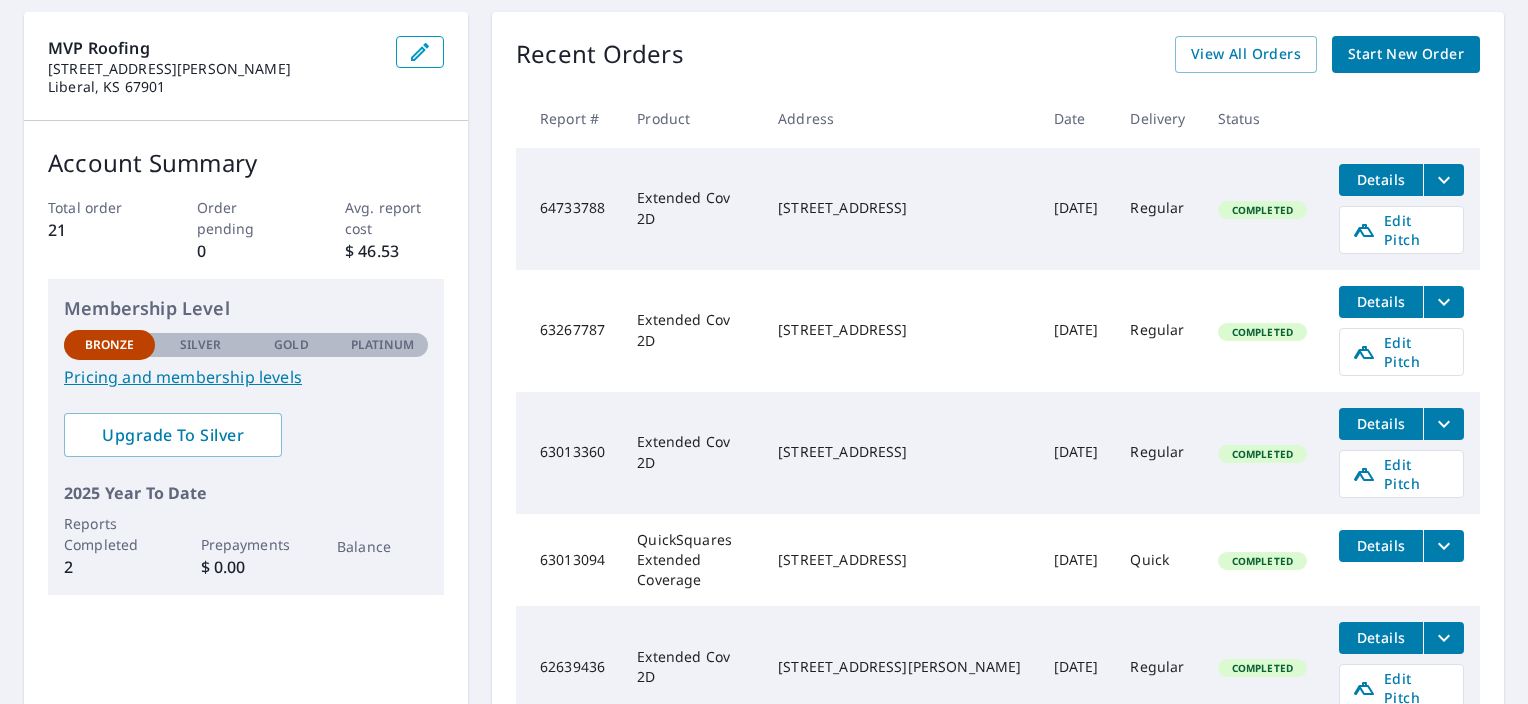 scroll, scrollTop: 0, scrollLeft: 0, axis: both 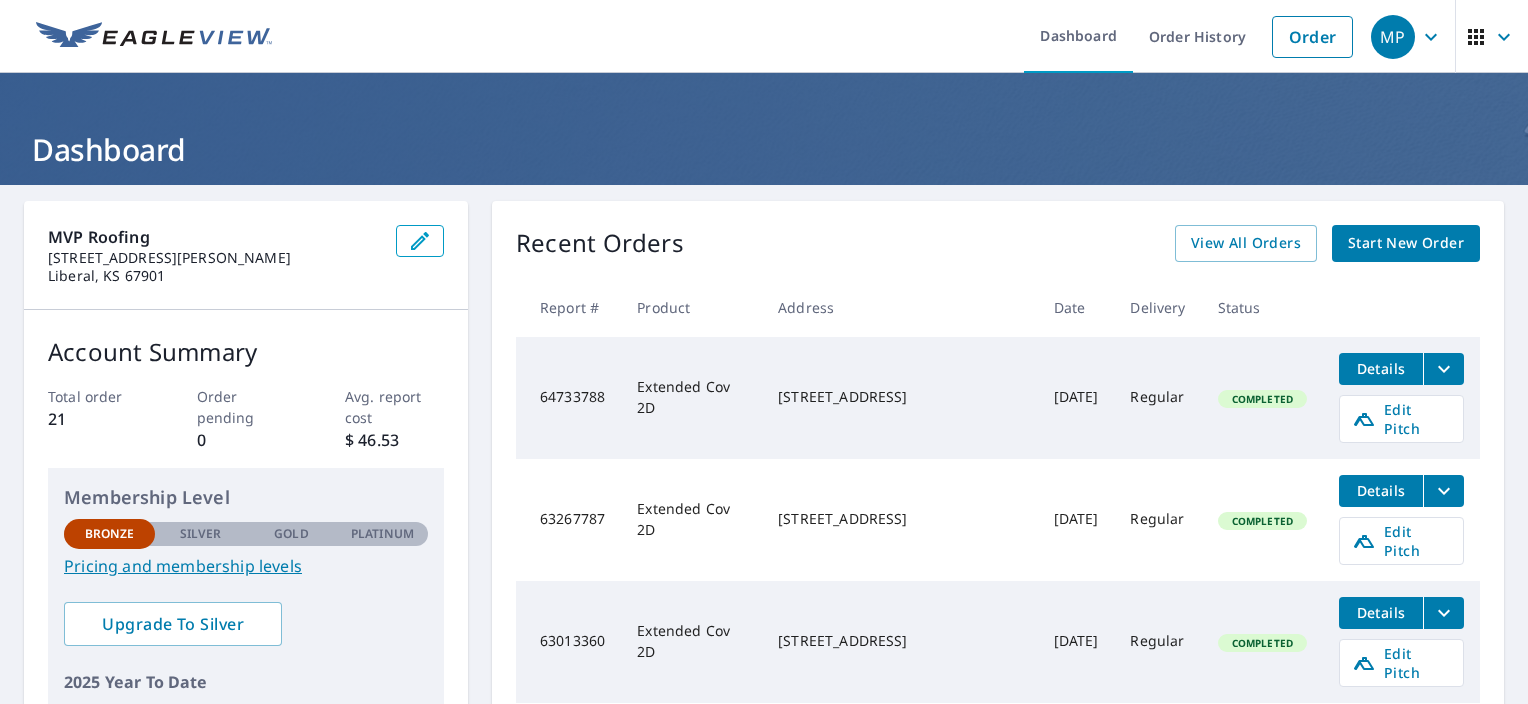 click on "Dashboard Order History Order" at bounding box center [823, 36] 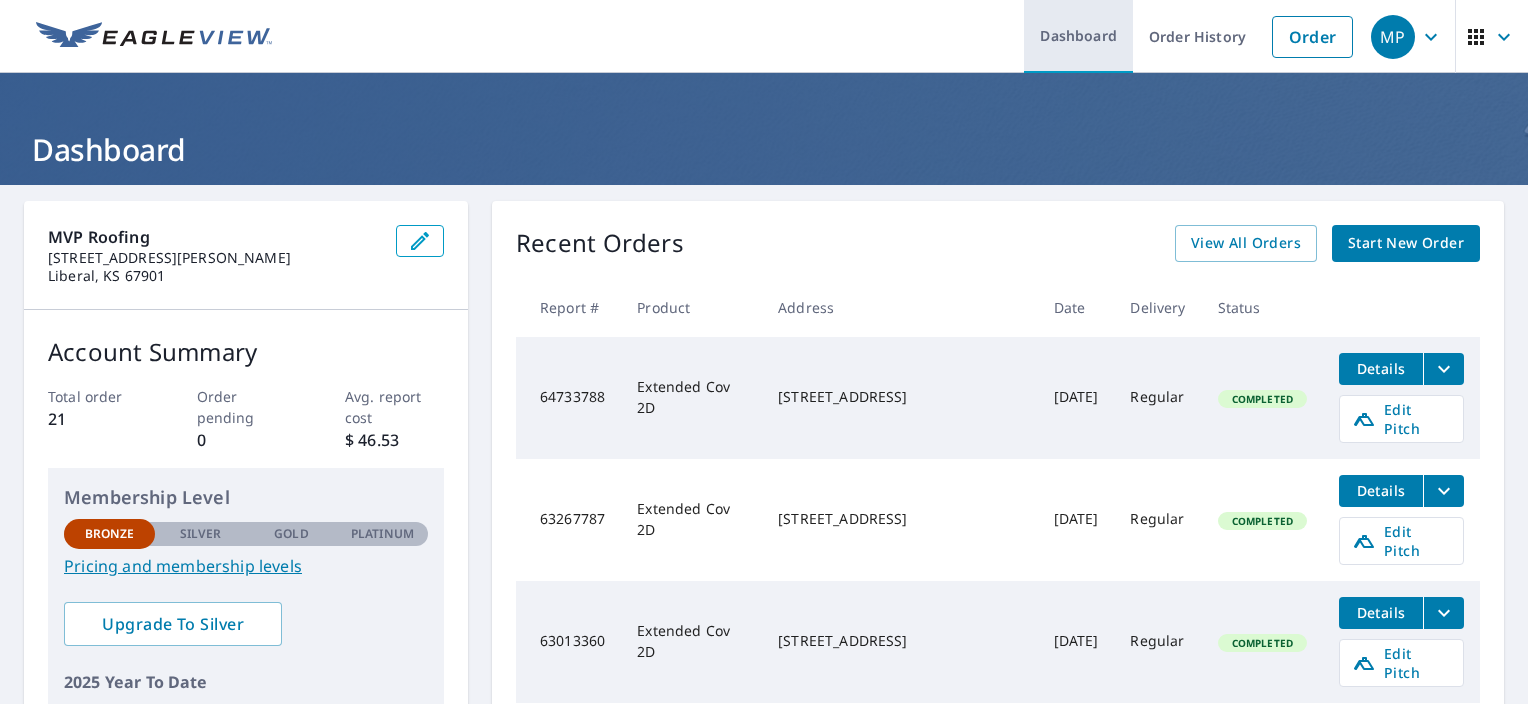 click on "Dashboard" at bounding box center (1078, 36) 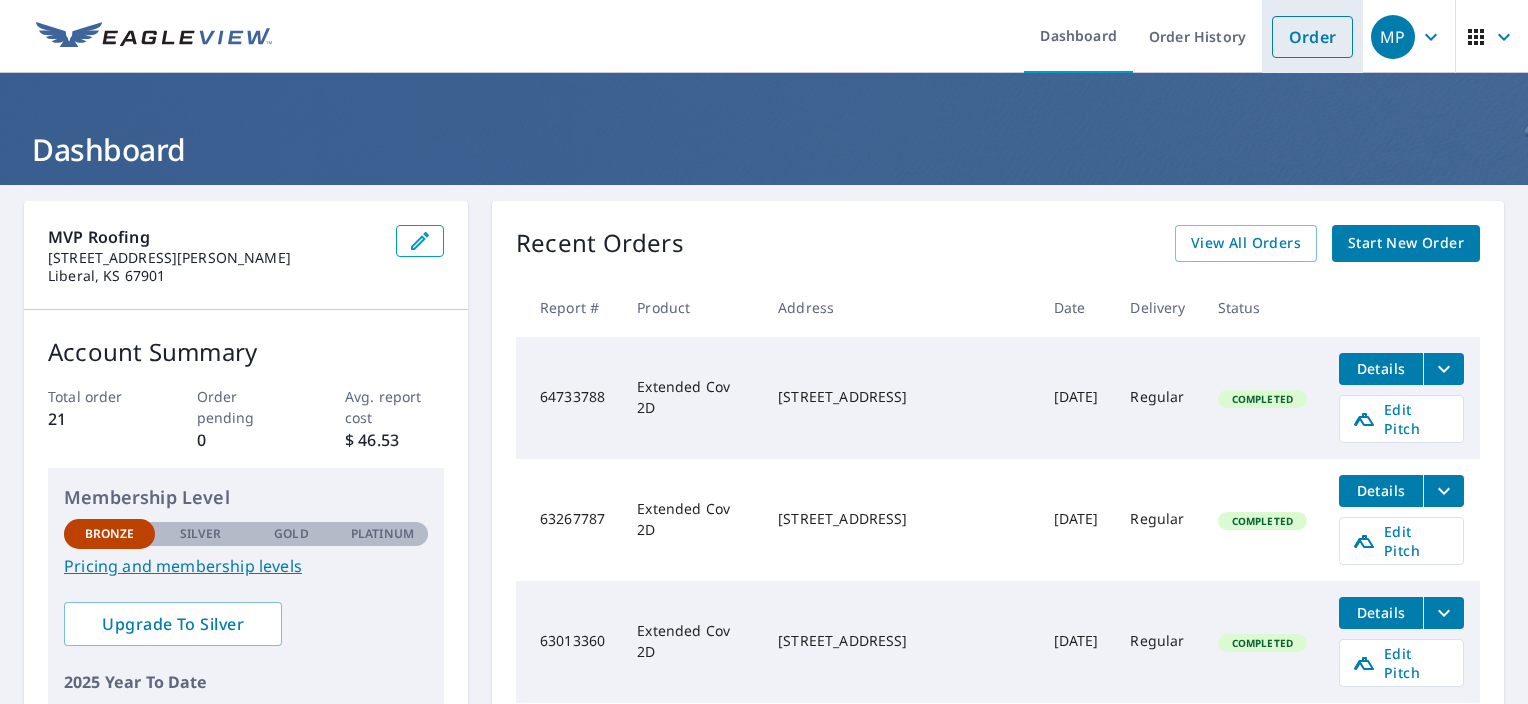 click on "Order" at bounding box center [1312, 37] 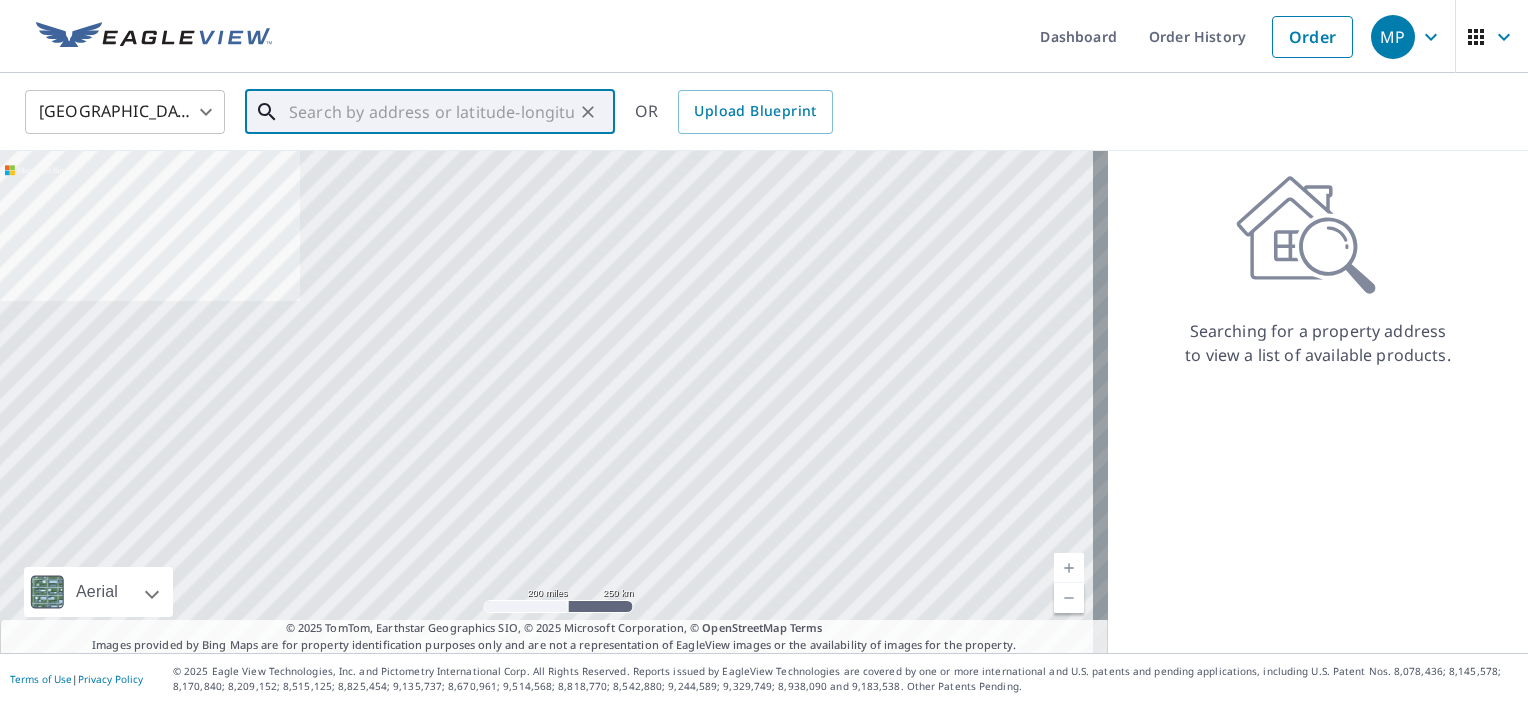 click at bounding box center (431, 112) 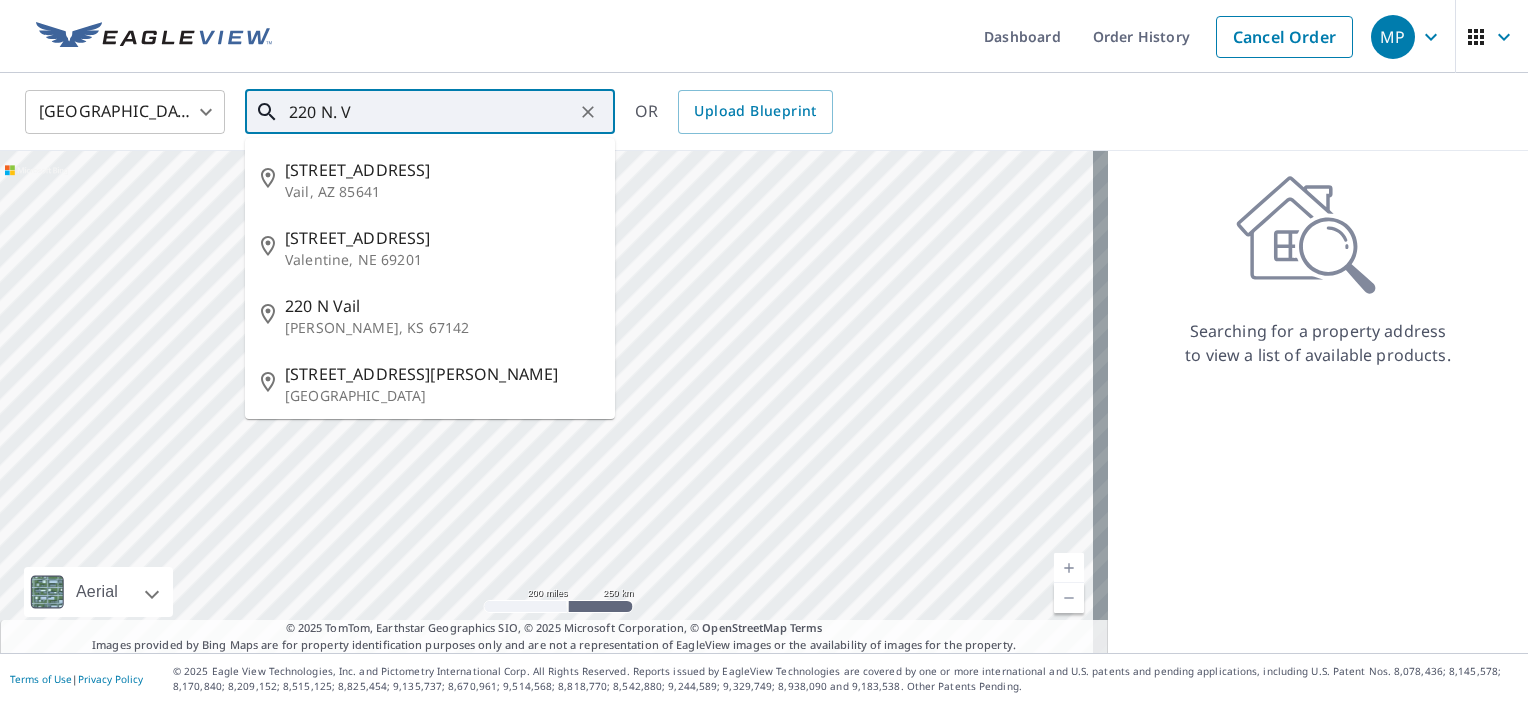 click on "220 N. V" at bounding box center [431, 112] 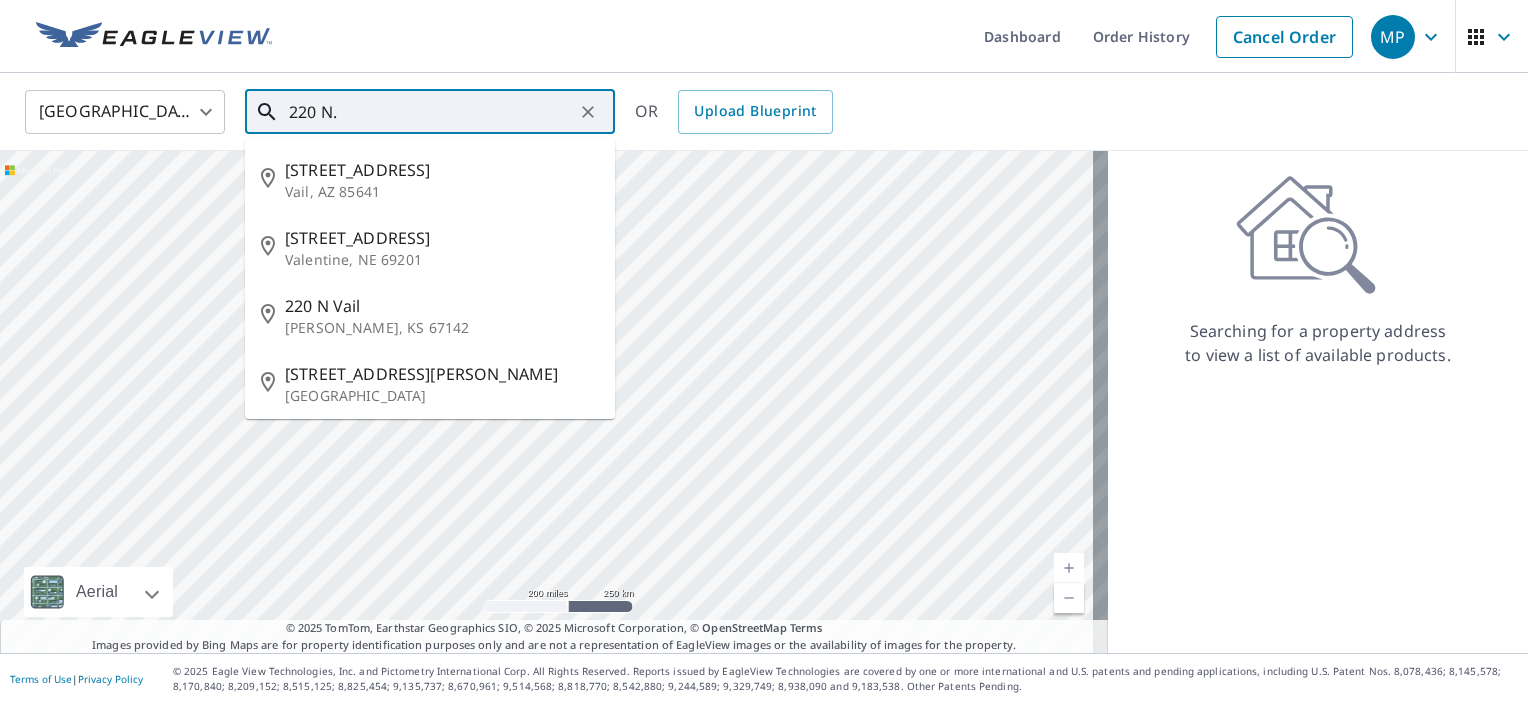 click on "220 N." at bounding box center [431, 112] 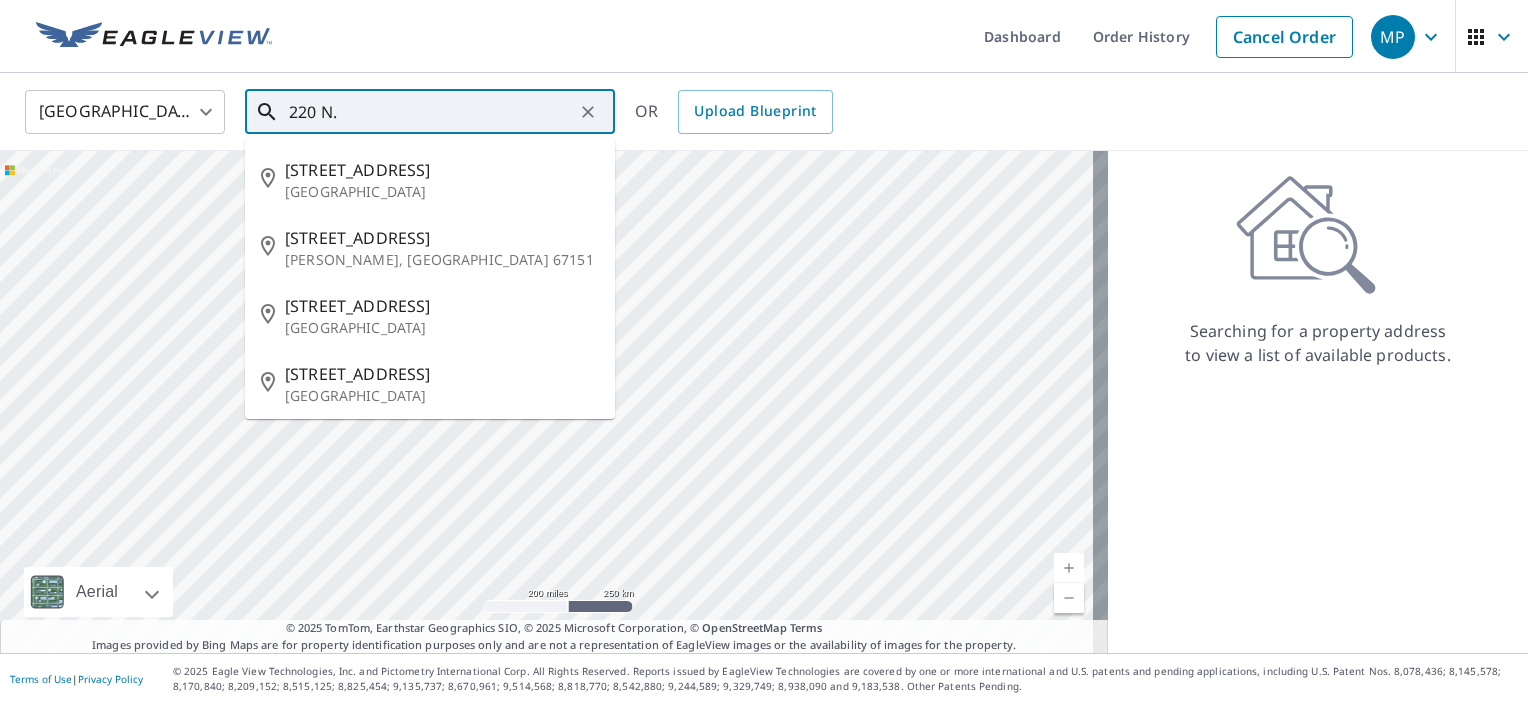 type on "C" 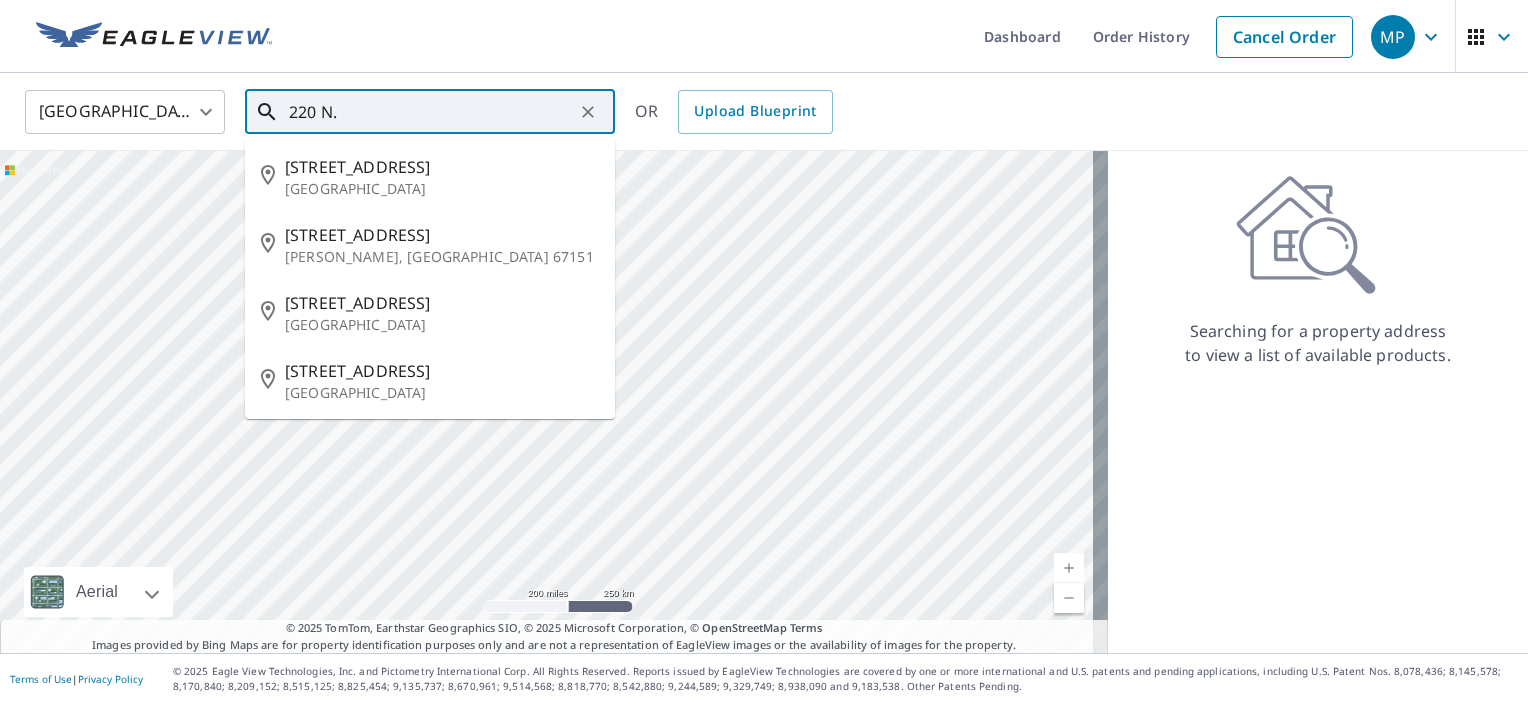scroll, scrollTop: 0, scrollLeft: 0, axis: both 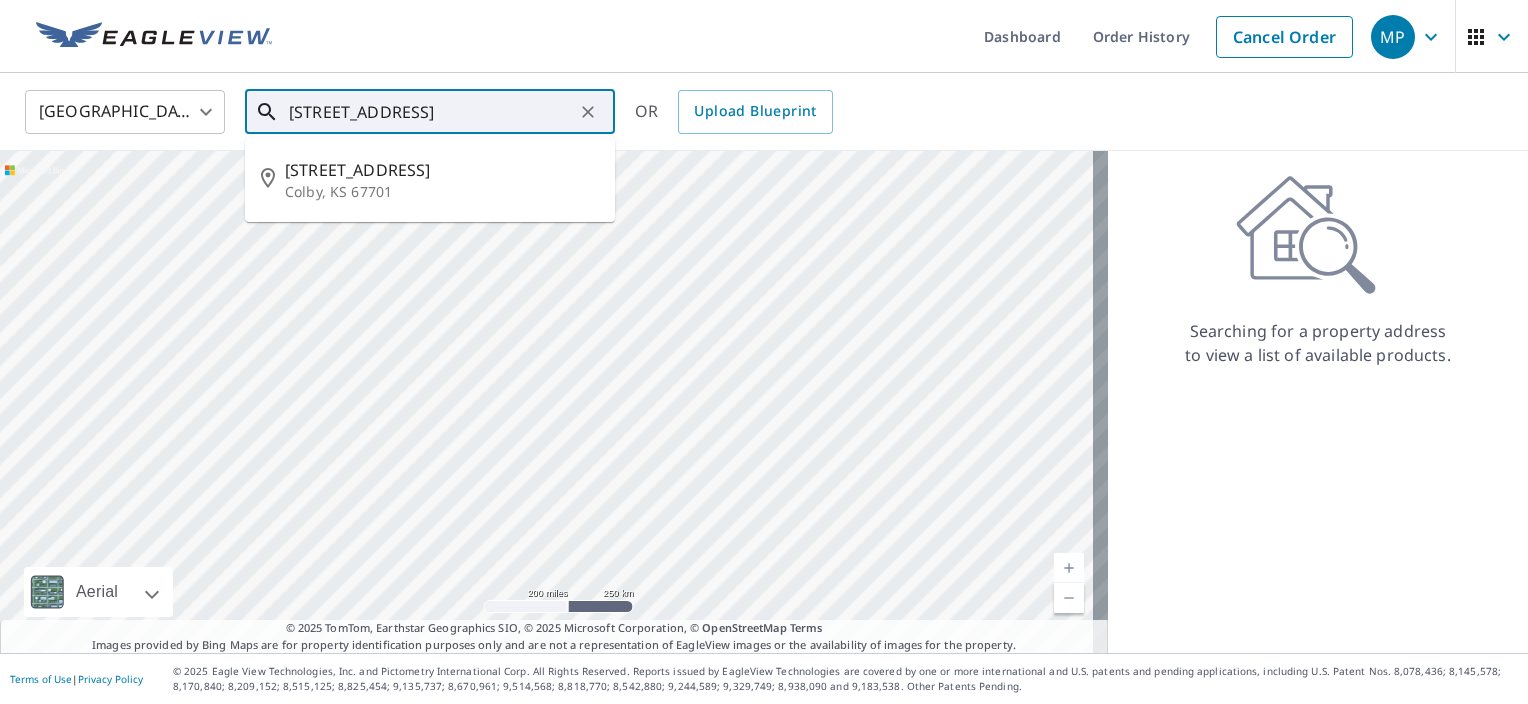click on "[STREET_ADDRESS]" at bounding box center (442, 170) 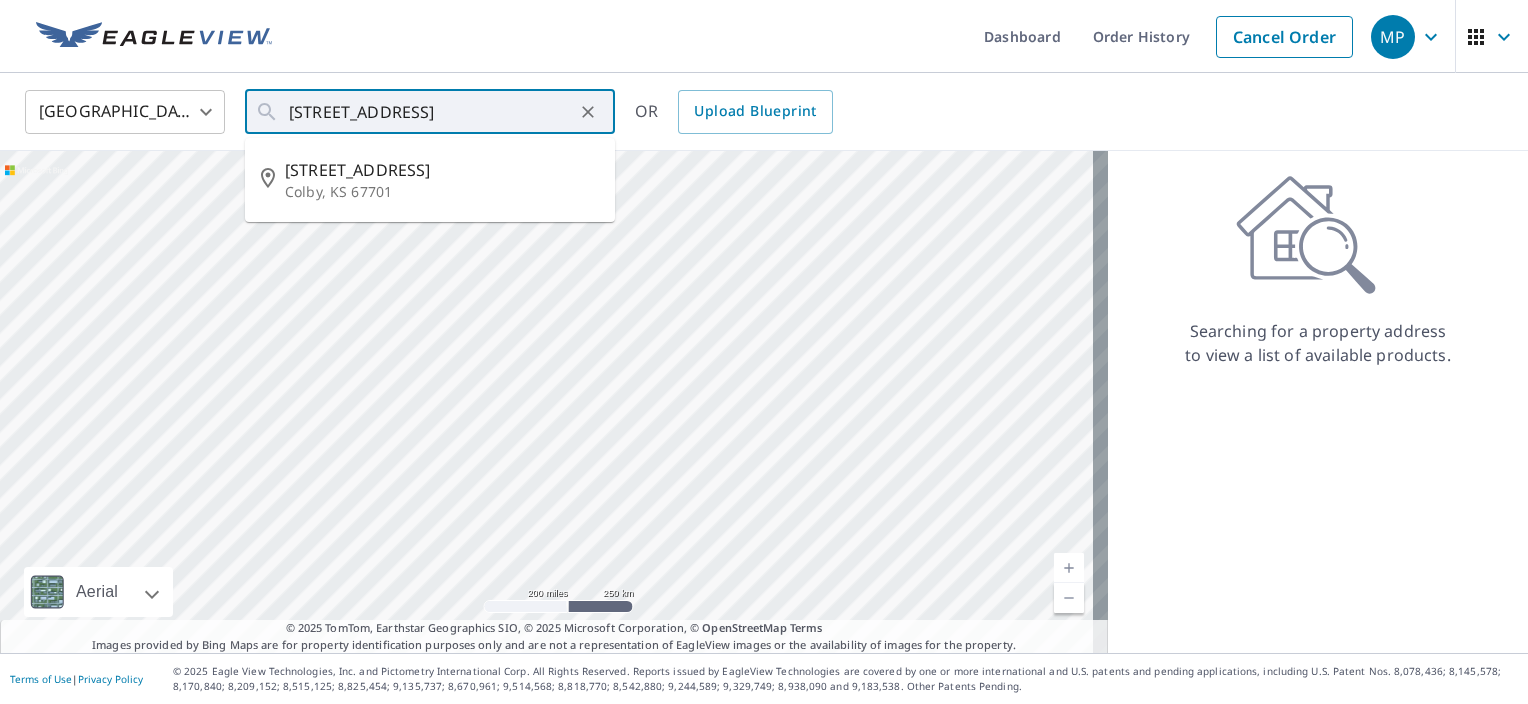 type on "[STREET_ADDRESS]" 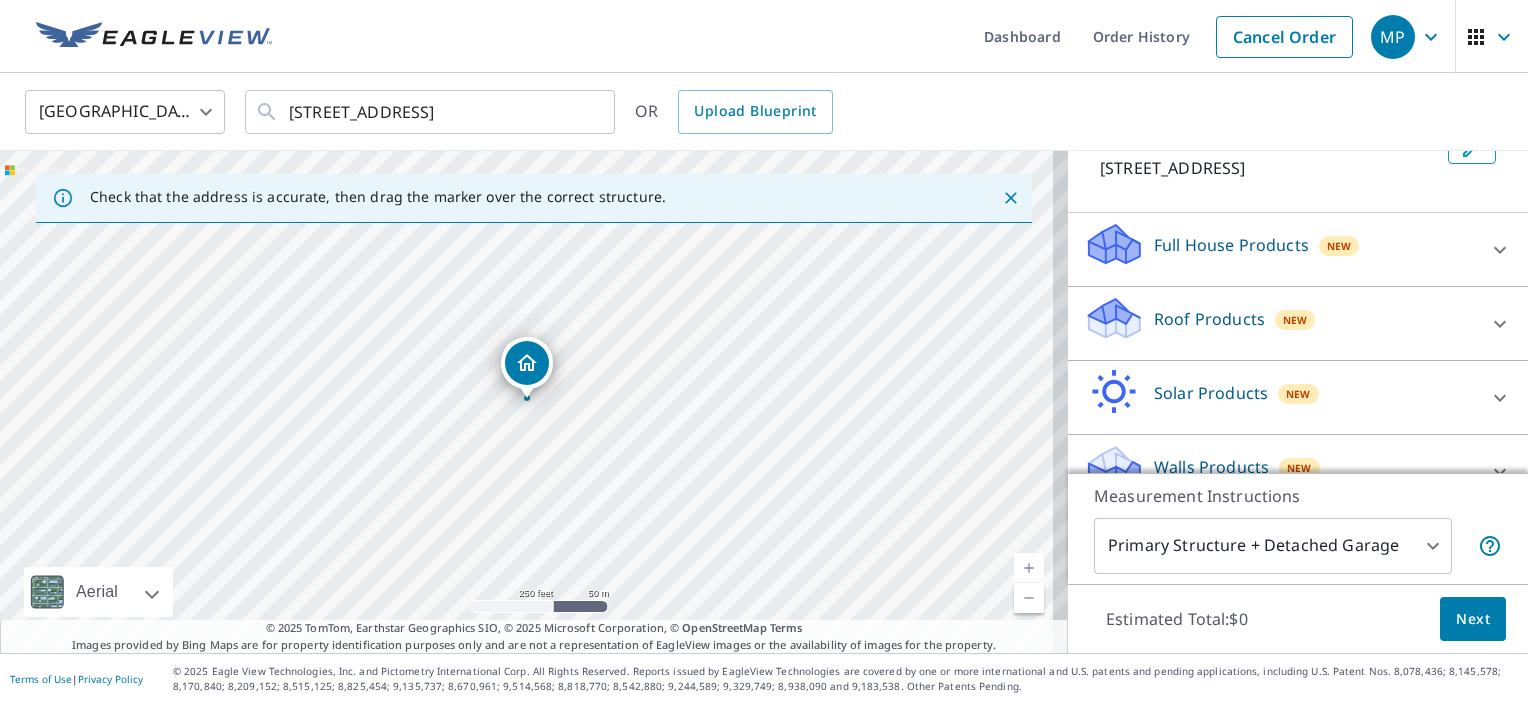 scroll, scrollTop: 180, scrollLeft: 0, axis: vertical 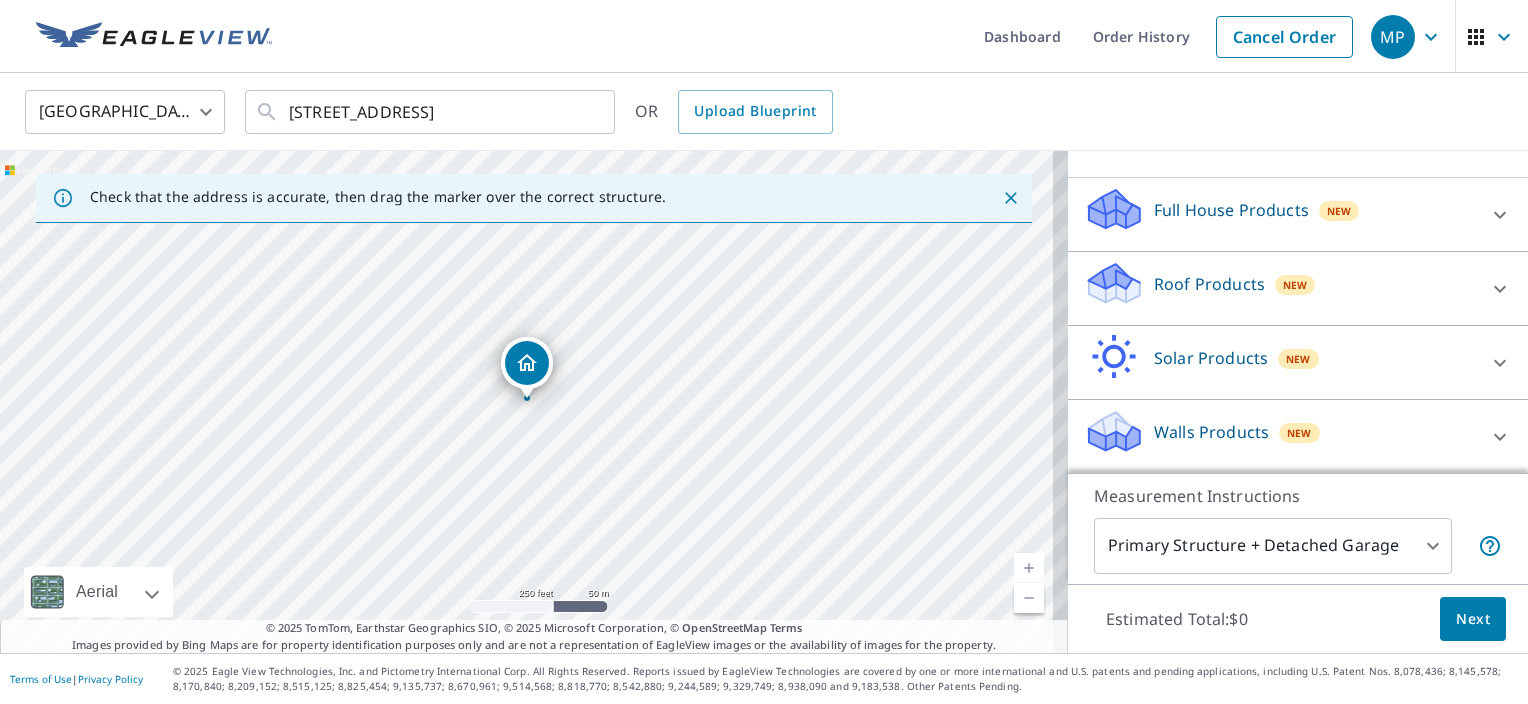 click on "Roof Products" at bounding box center [1209, 284] 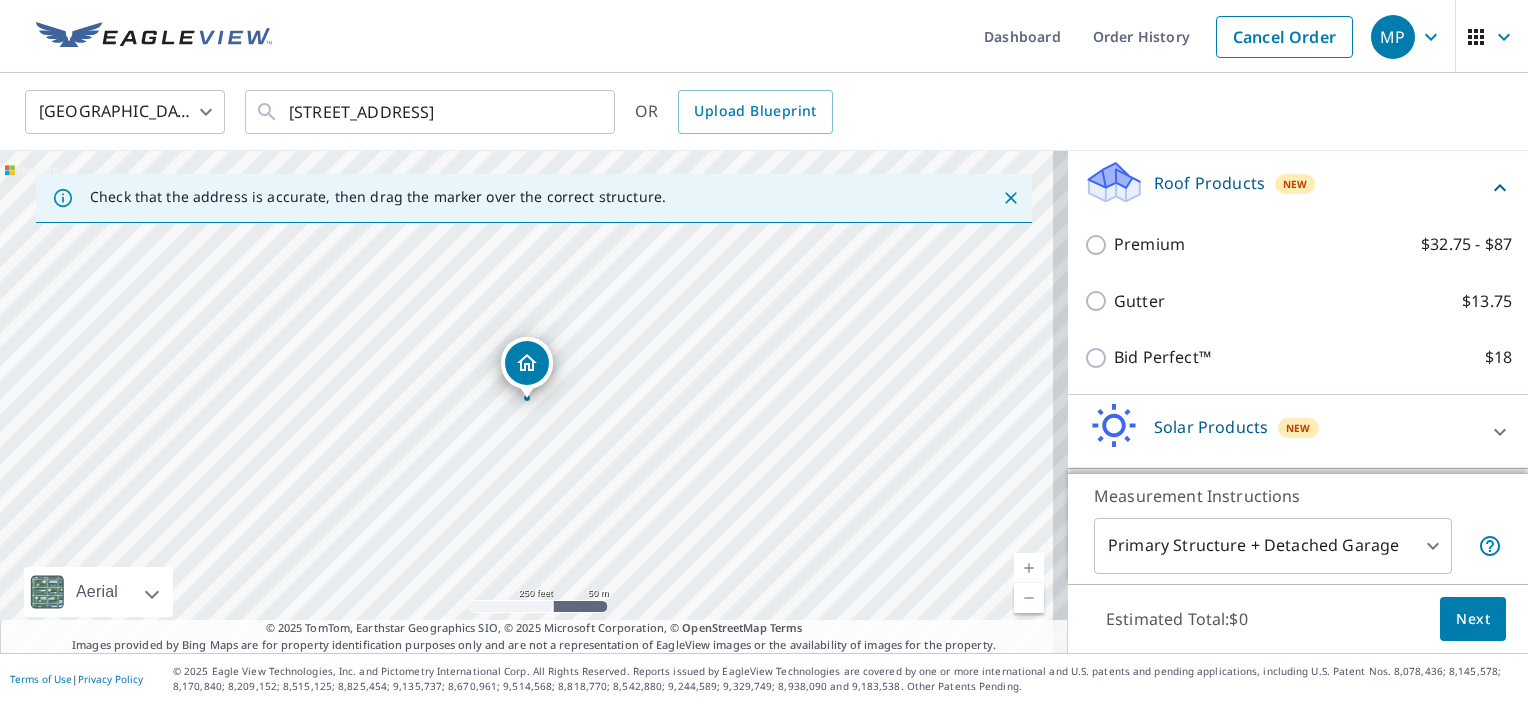 scroll, scrollTop: 300, scrollLeft: 0, axis: vertical 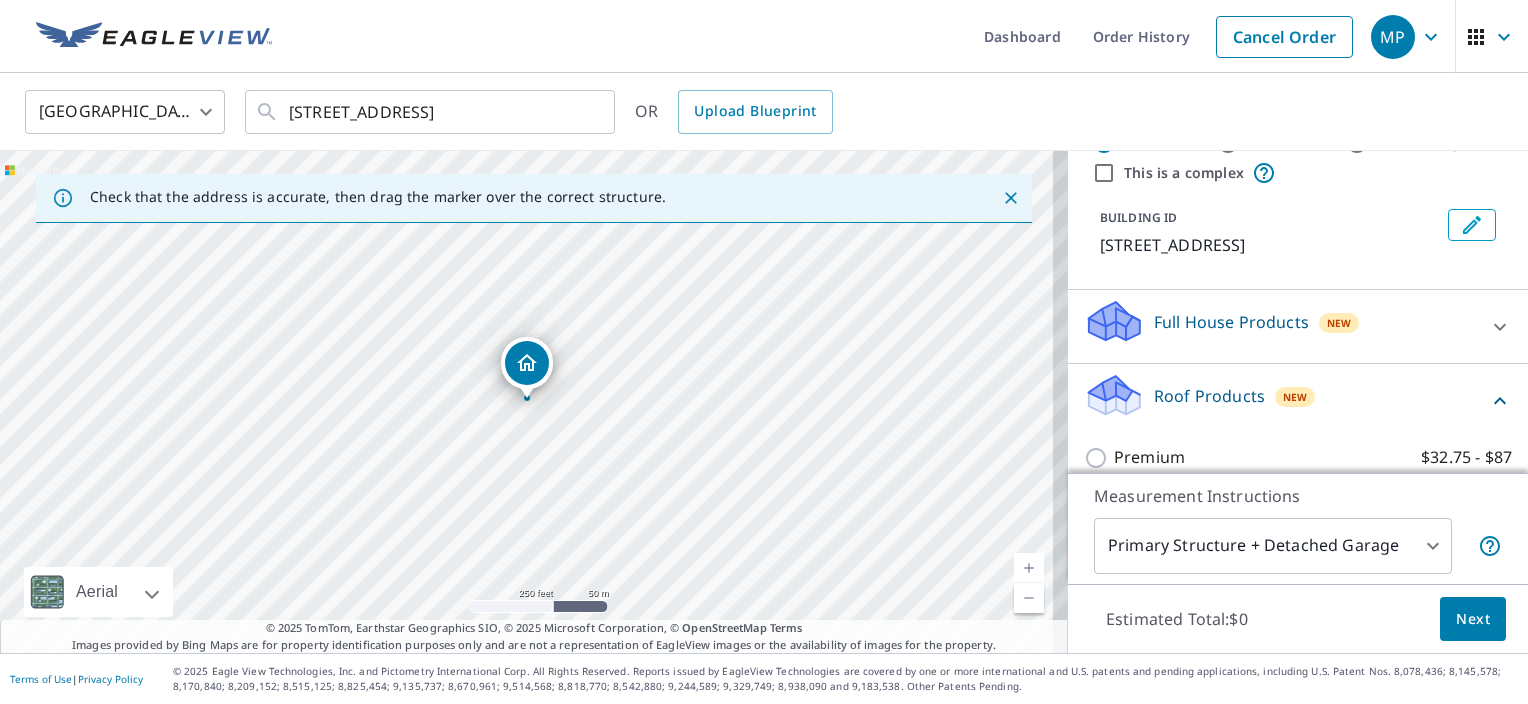 click on "Roof Products New" at bounding box center [1286, 400] 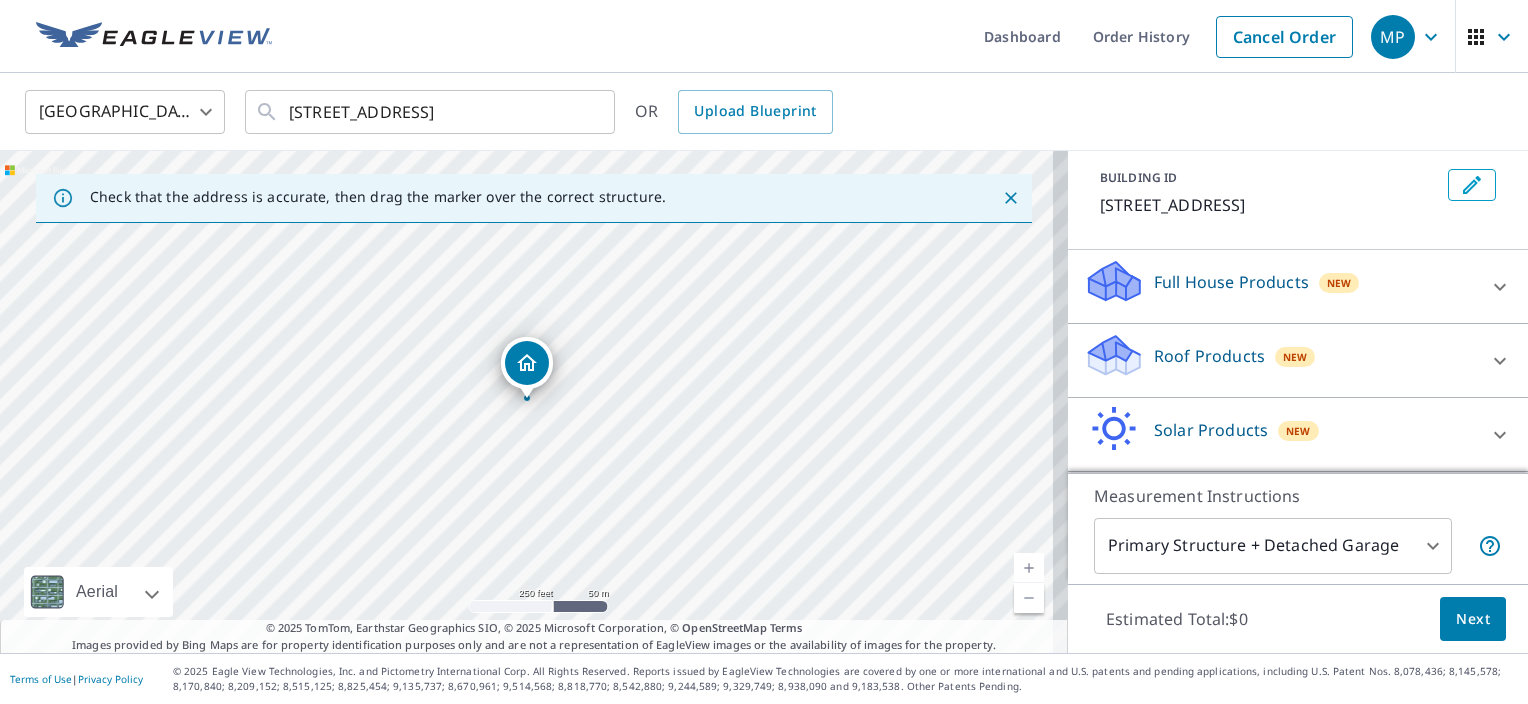 scroll, scrollTop: 120, scrollLeft: 0, axis: vertical 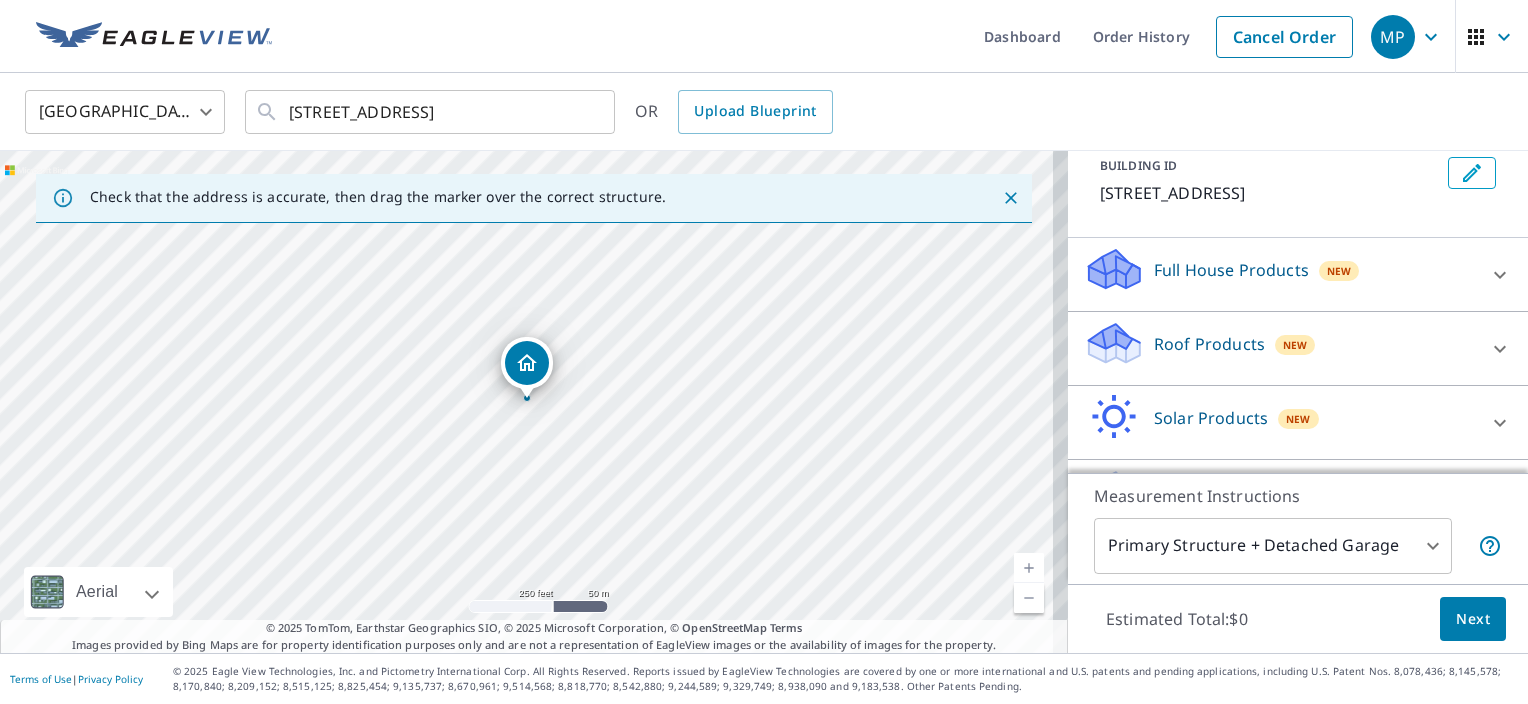 click on "Roof Products" at bounding box center (1209, 344) 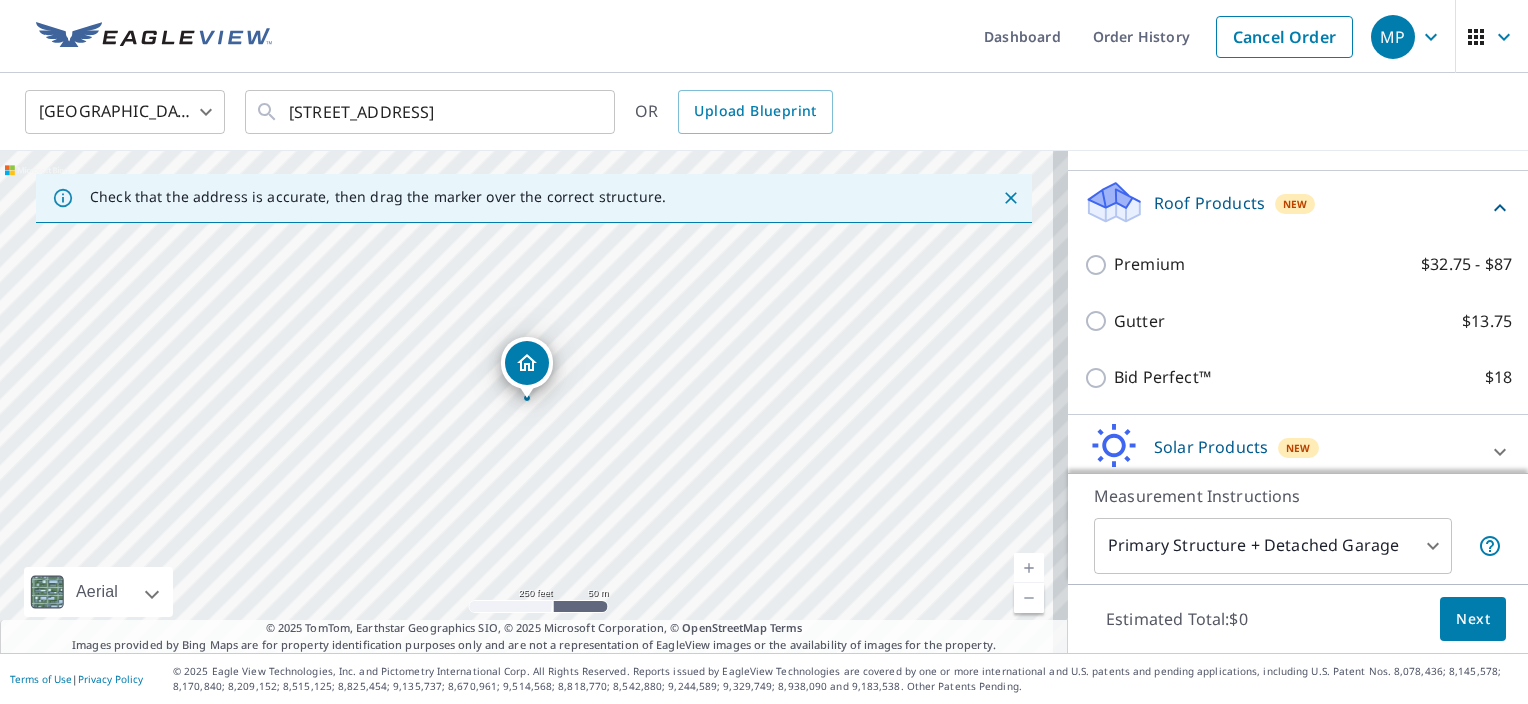 scroll, scrollTop: 280, scrollLeft: 0, axis: vertical 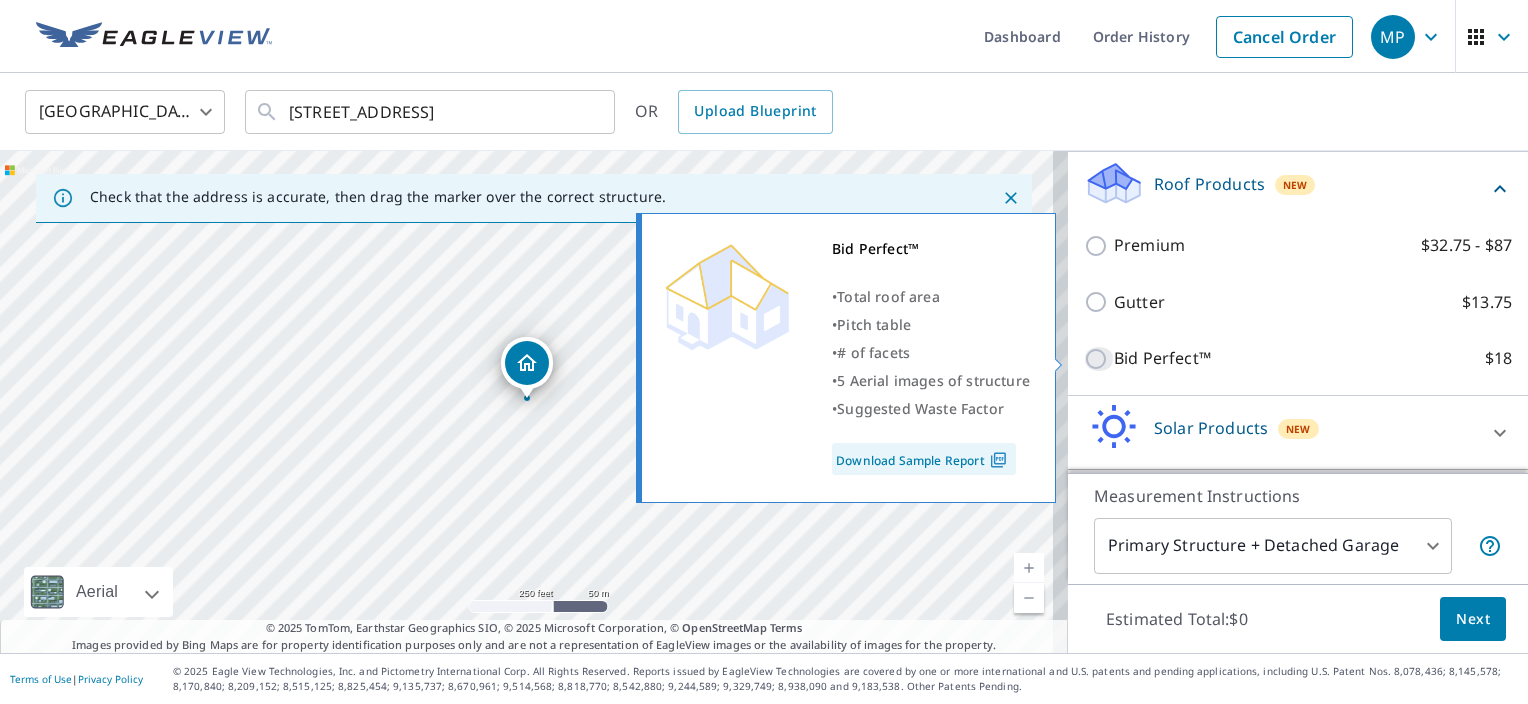 click on "Bid Perfect™ $18" at bounding box center (1099, 359) 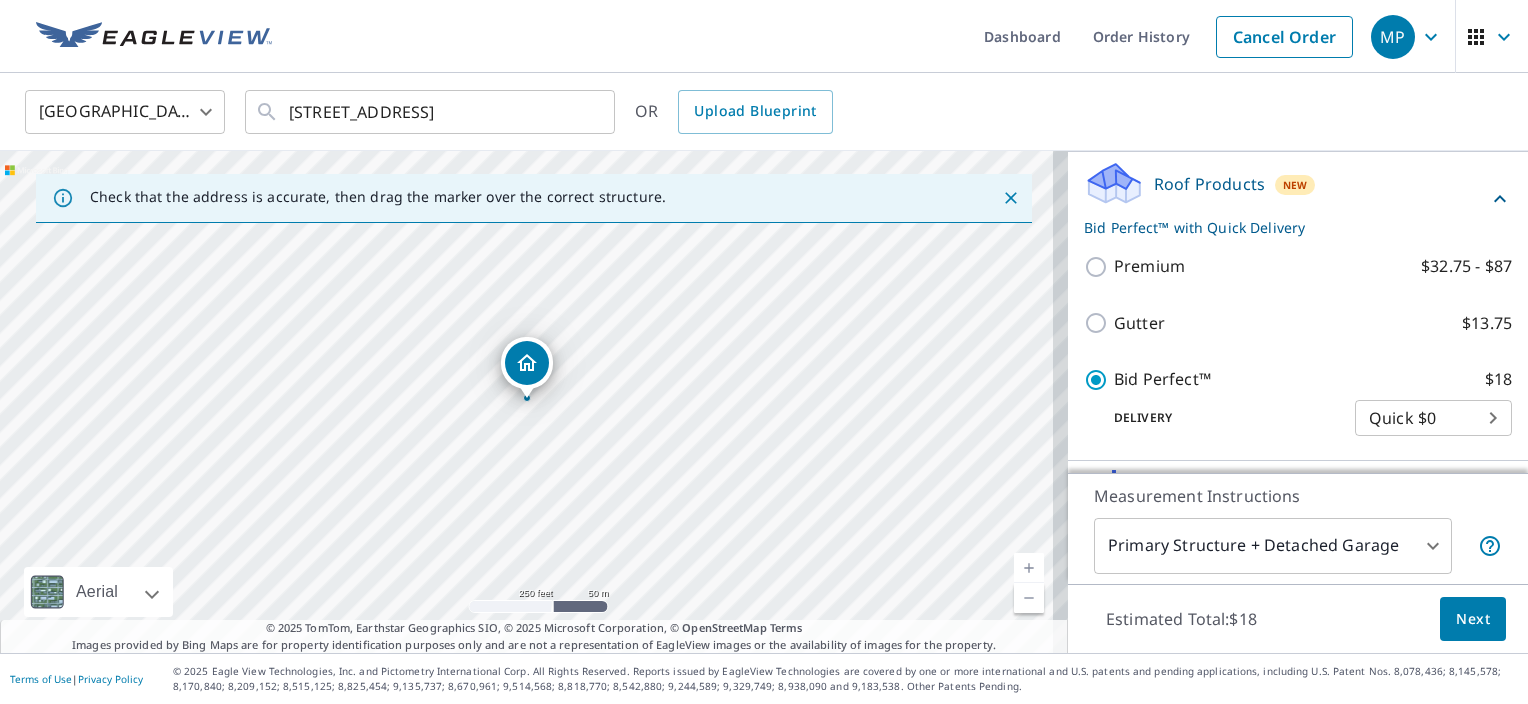 click on "Bid Perfect™ $18 Delivery Quick $0 45 ​" at bounding box center [1298, 401] 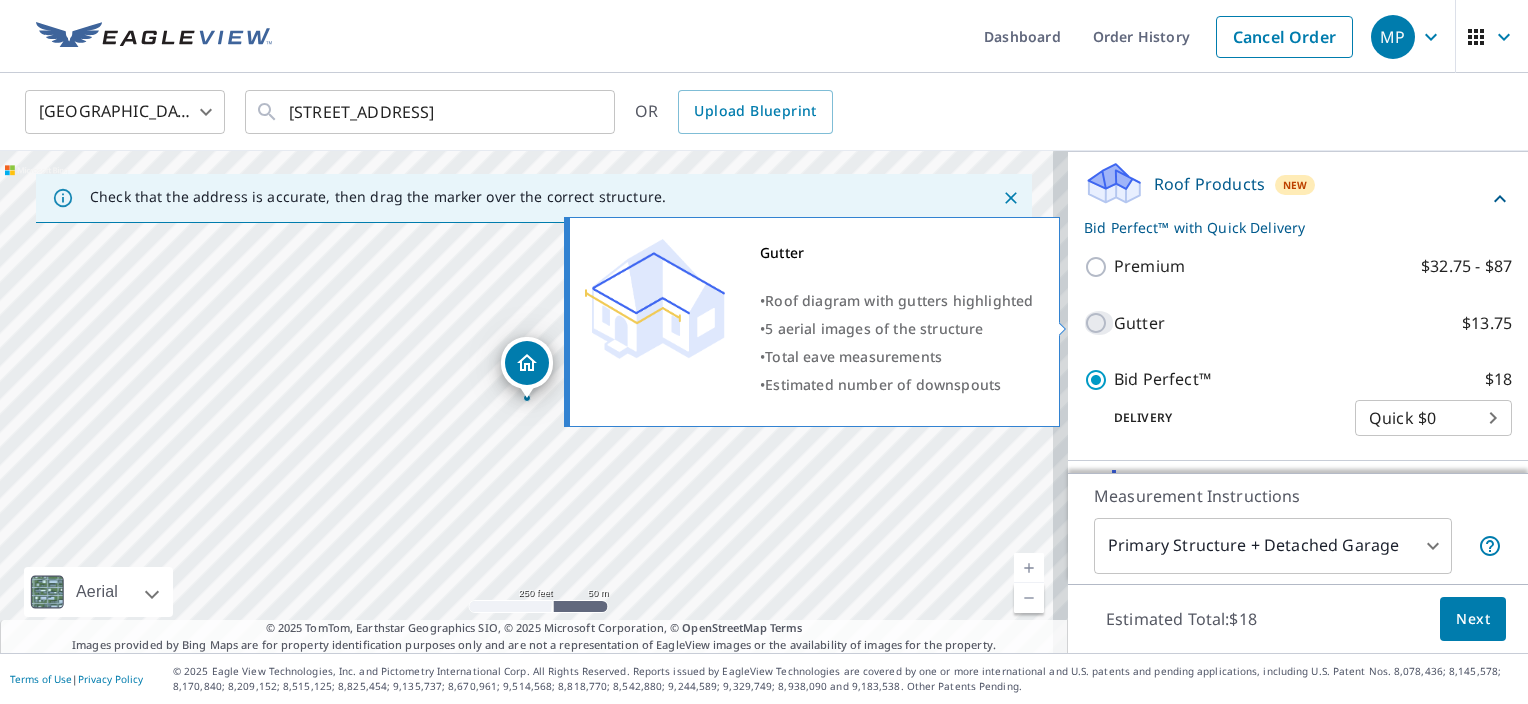 click on "Gutter $13.75" at bounding box center [1099, 323] 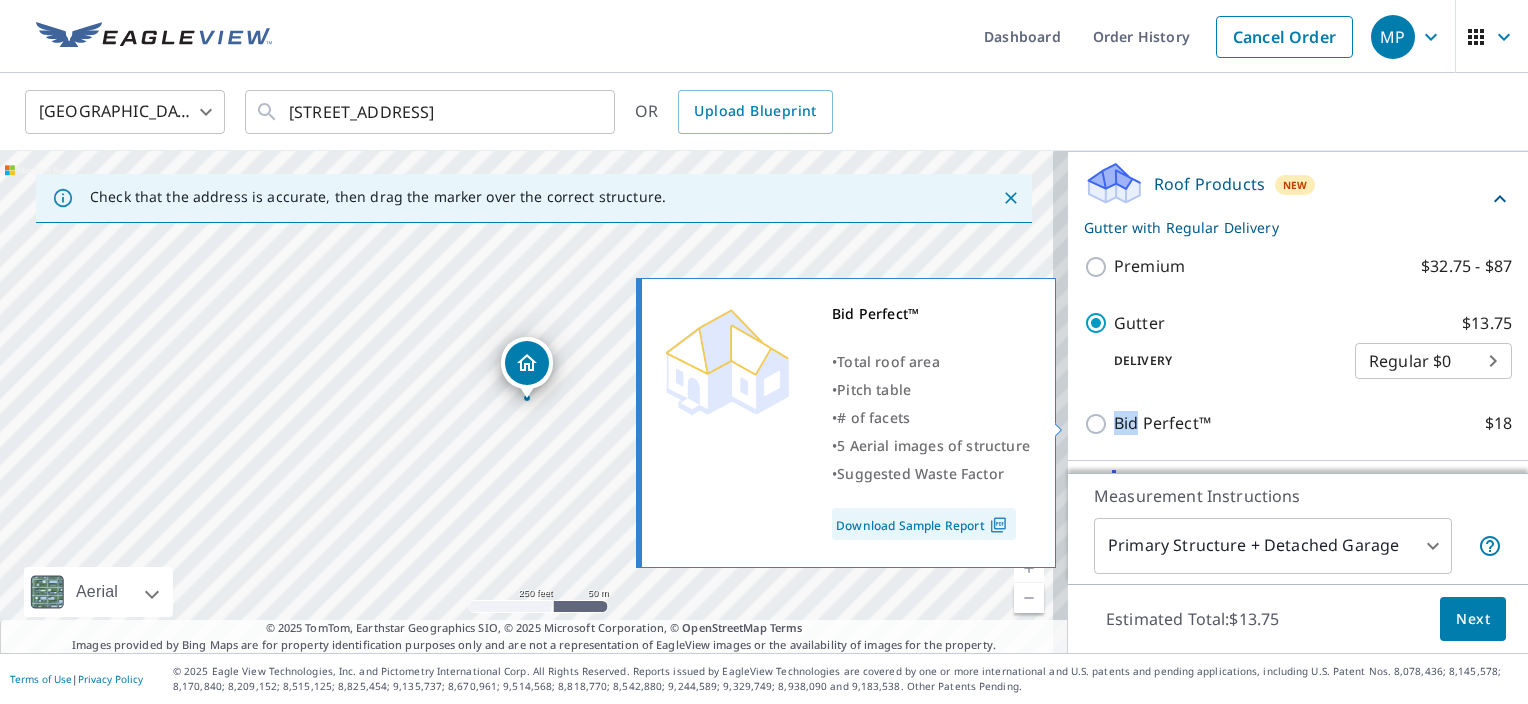 drag, startPoint x: 1120, startPoint y: 404, endPoint x: 1080, endPoint y: 426, distance: 45.65085 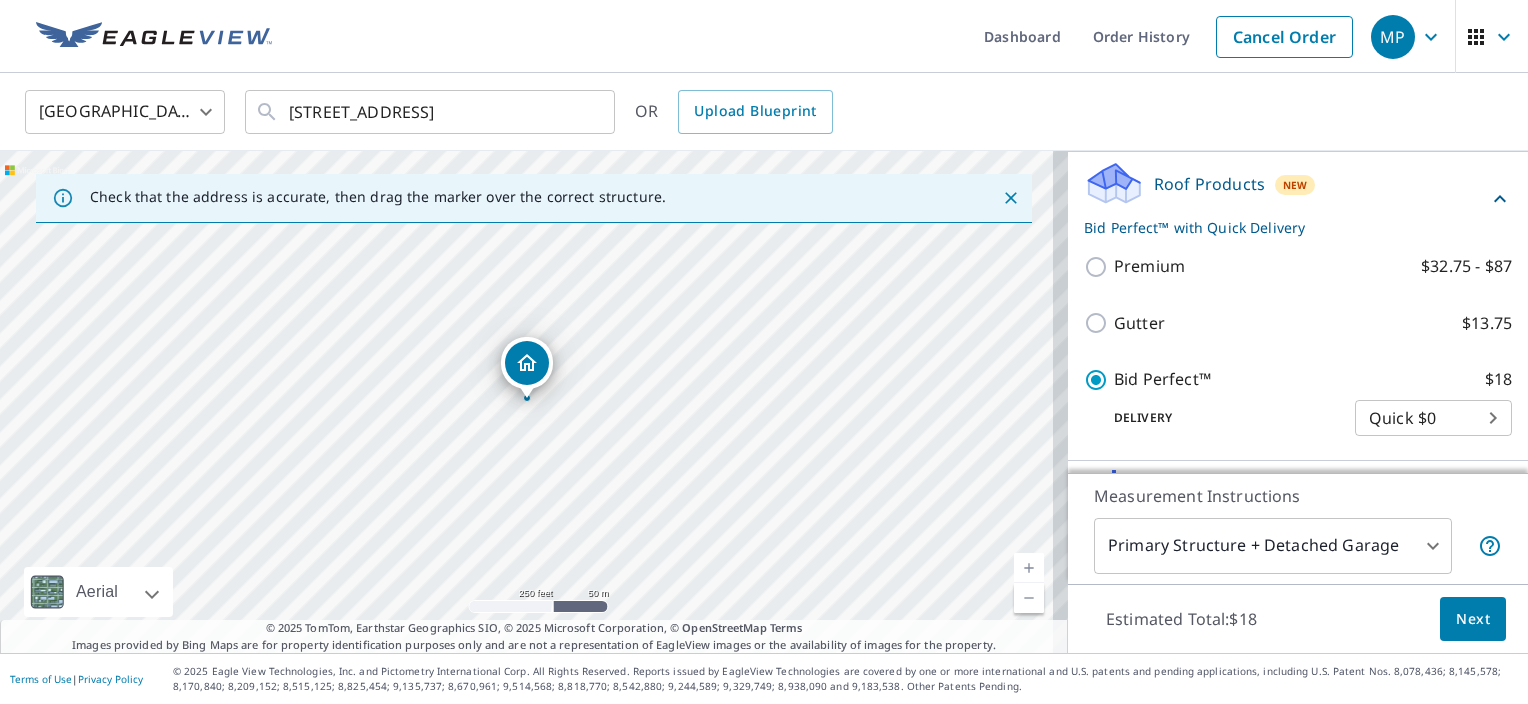 drag, startPoint x: 1256, startPoint y: 443, endPoint x: 1348, endPoint y: 410, distance: 97.73945 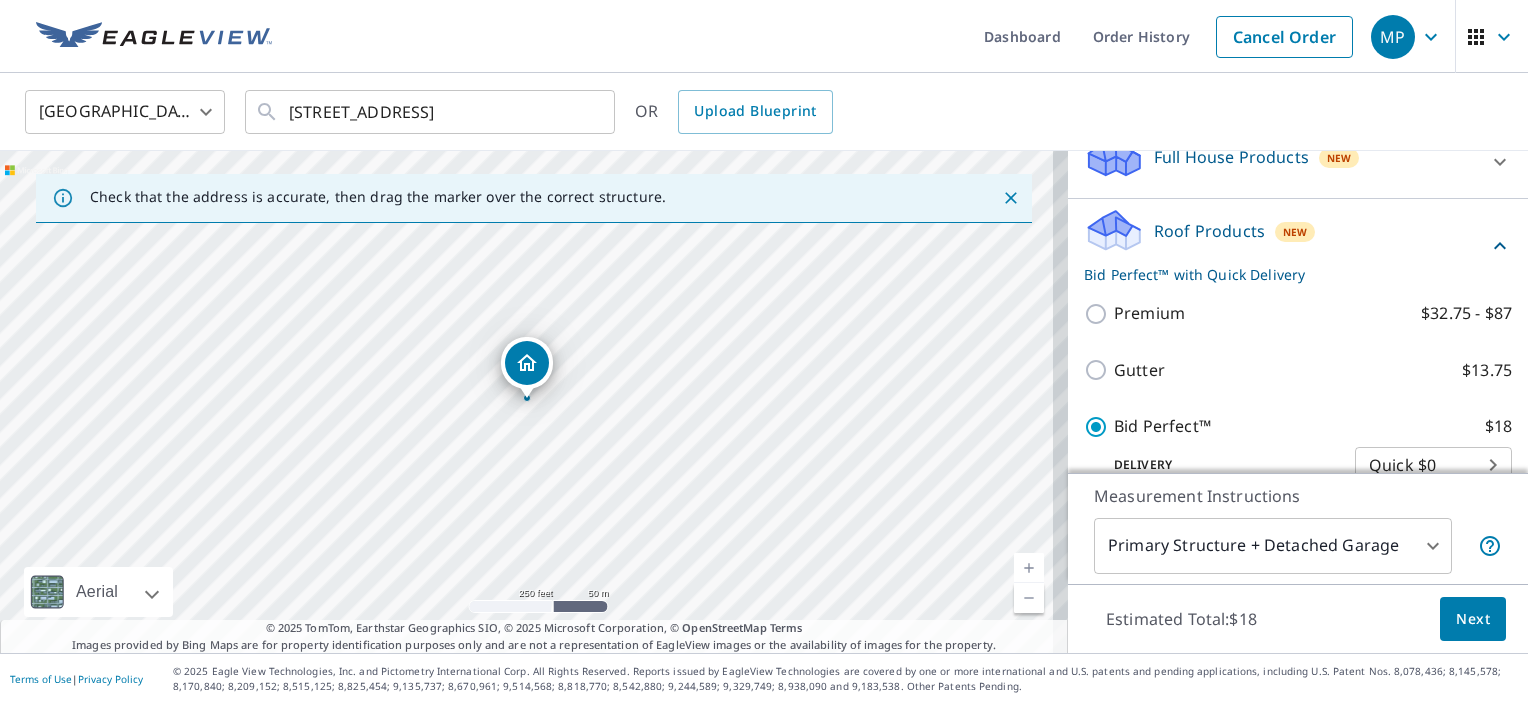 scroll, scrollTop: 200, scrollLeft: 0, axis: vertical 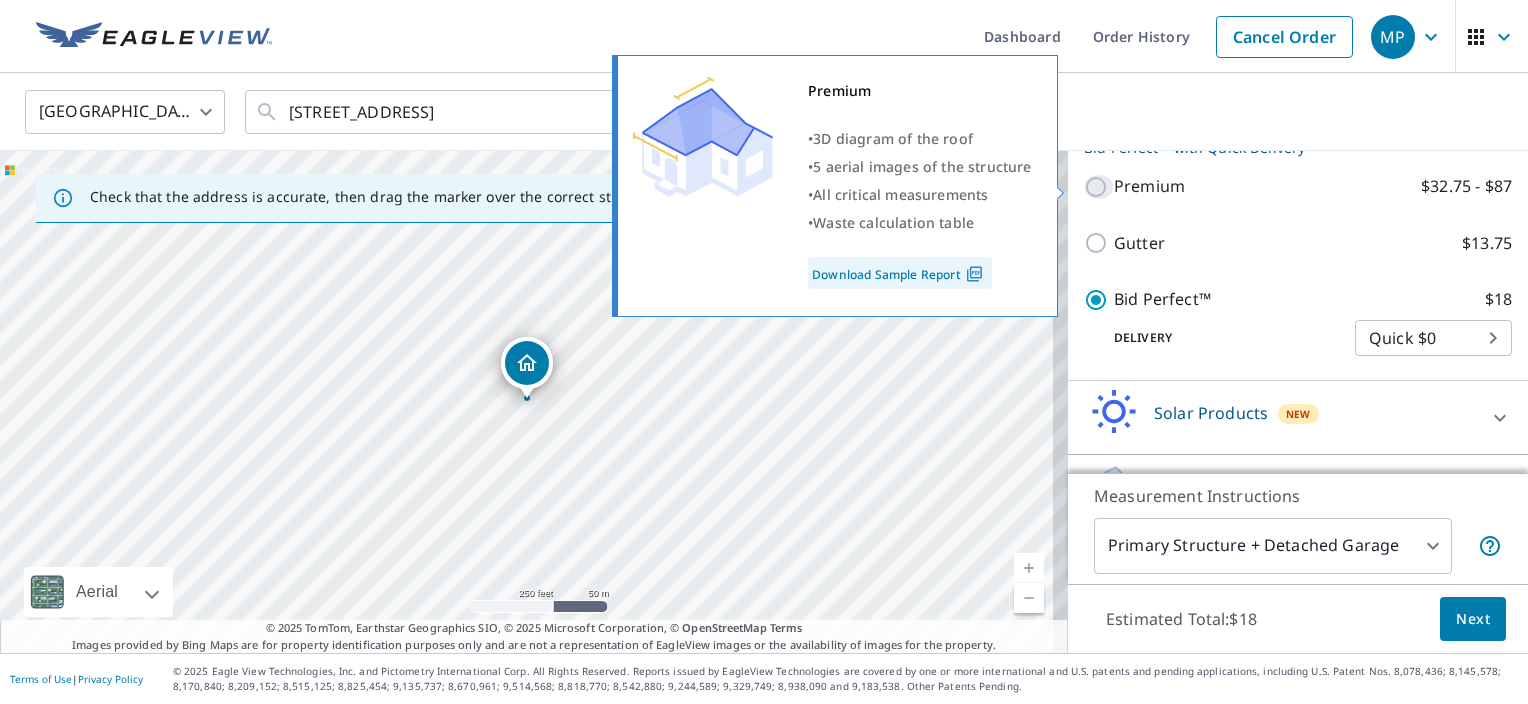 click on "Premium $32.75 - $87" at bounding box center (1099, 187) 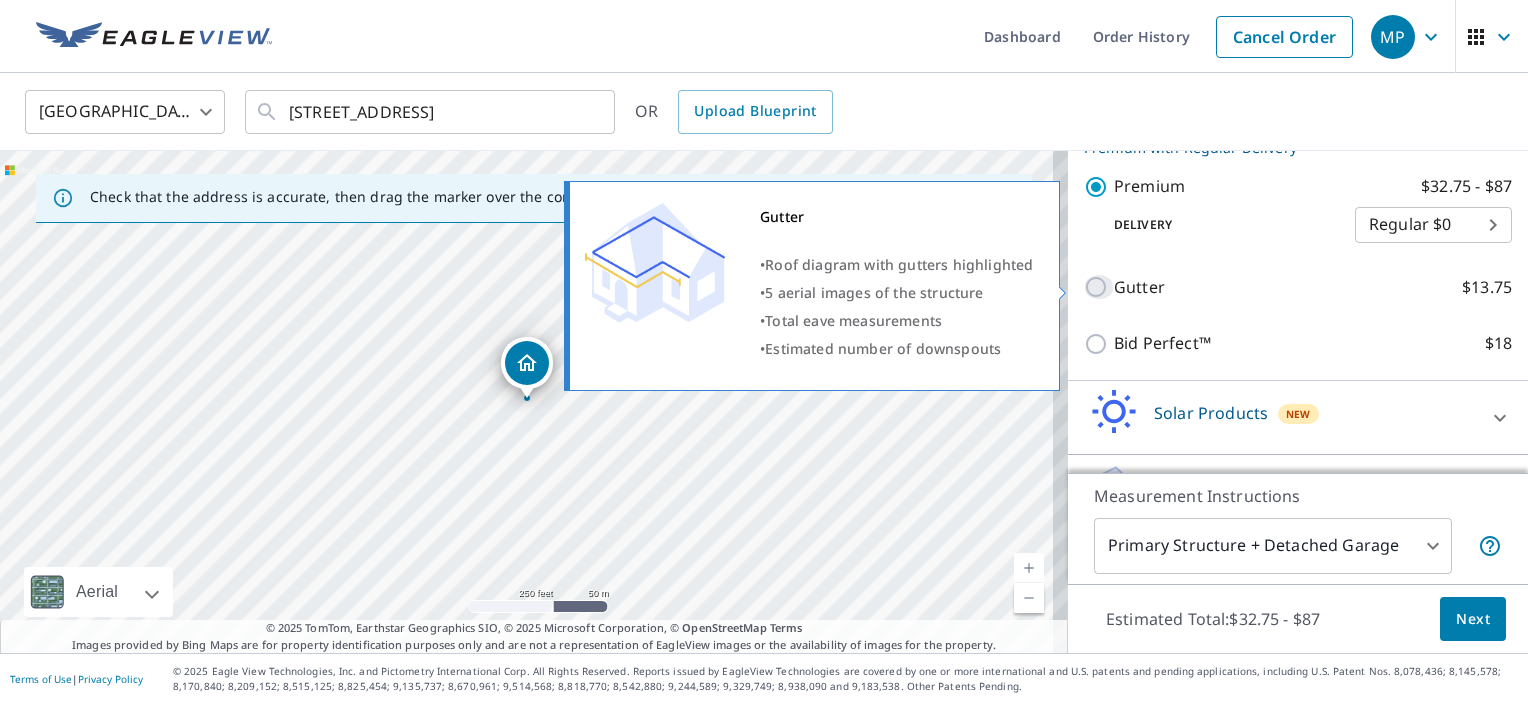 click on "Gutter $13.75" at bounding box center [1099, 287] 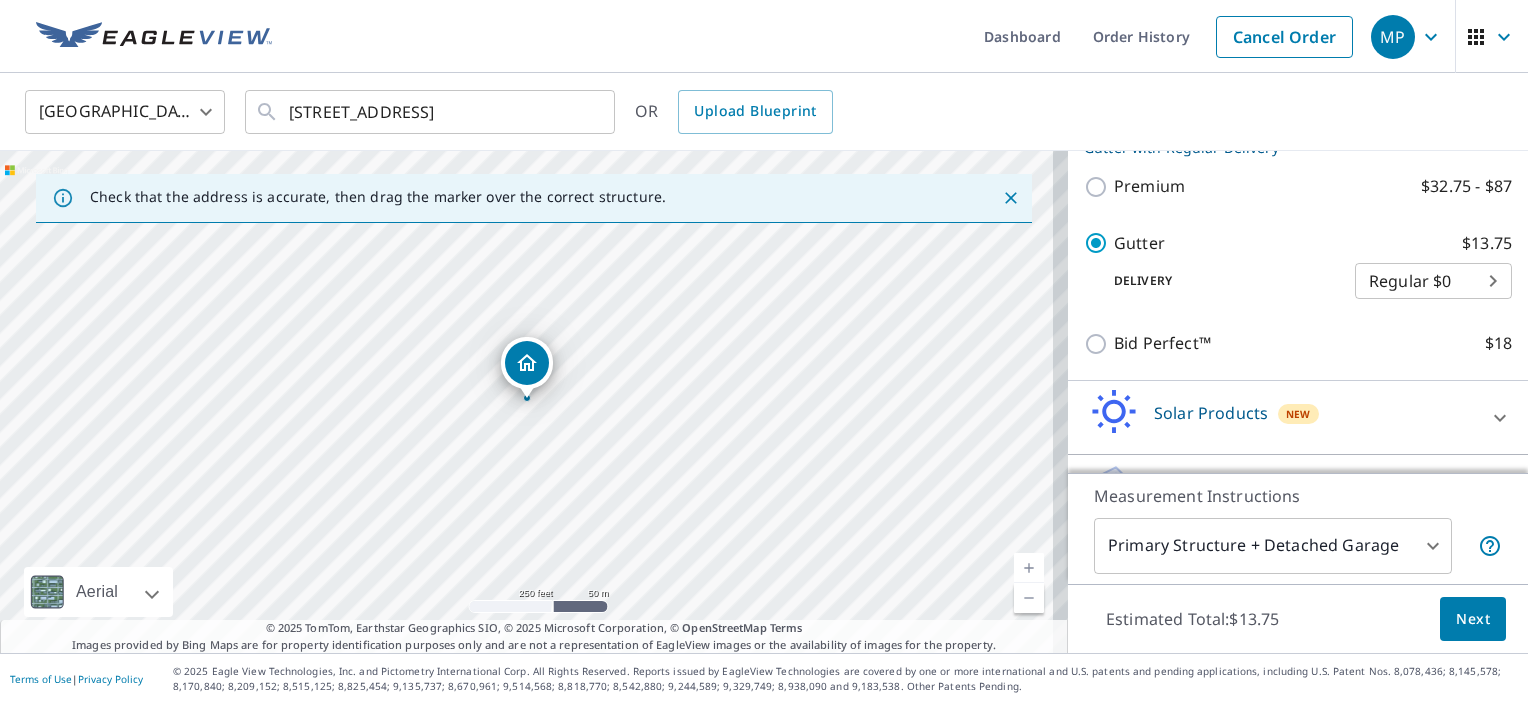 click at bounding box center (527, 388) 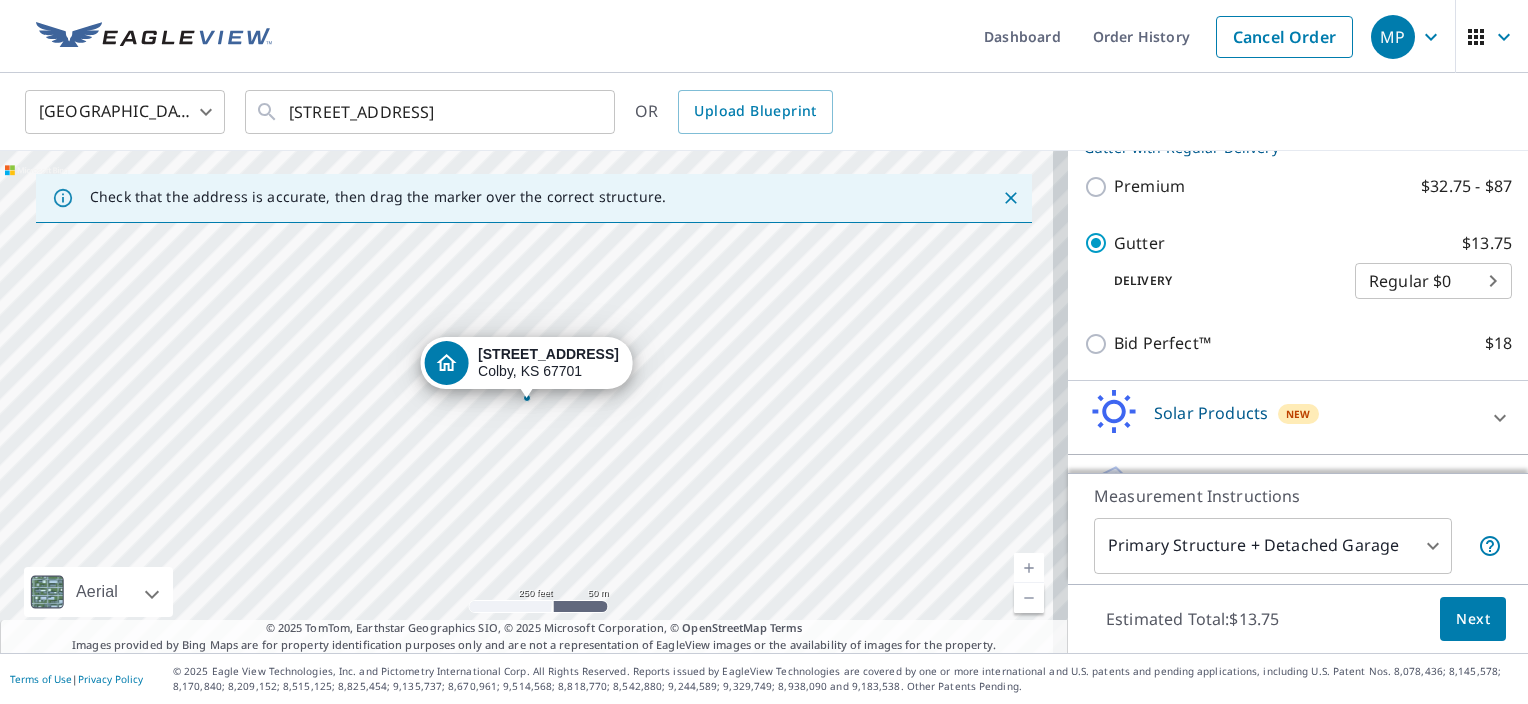click at bounding box center [526, 388] 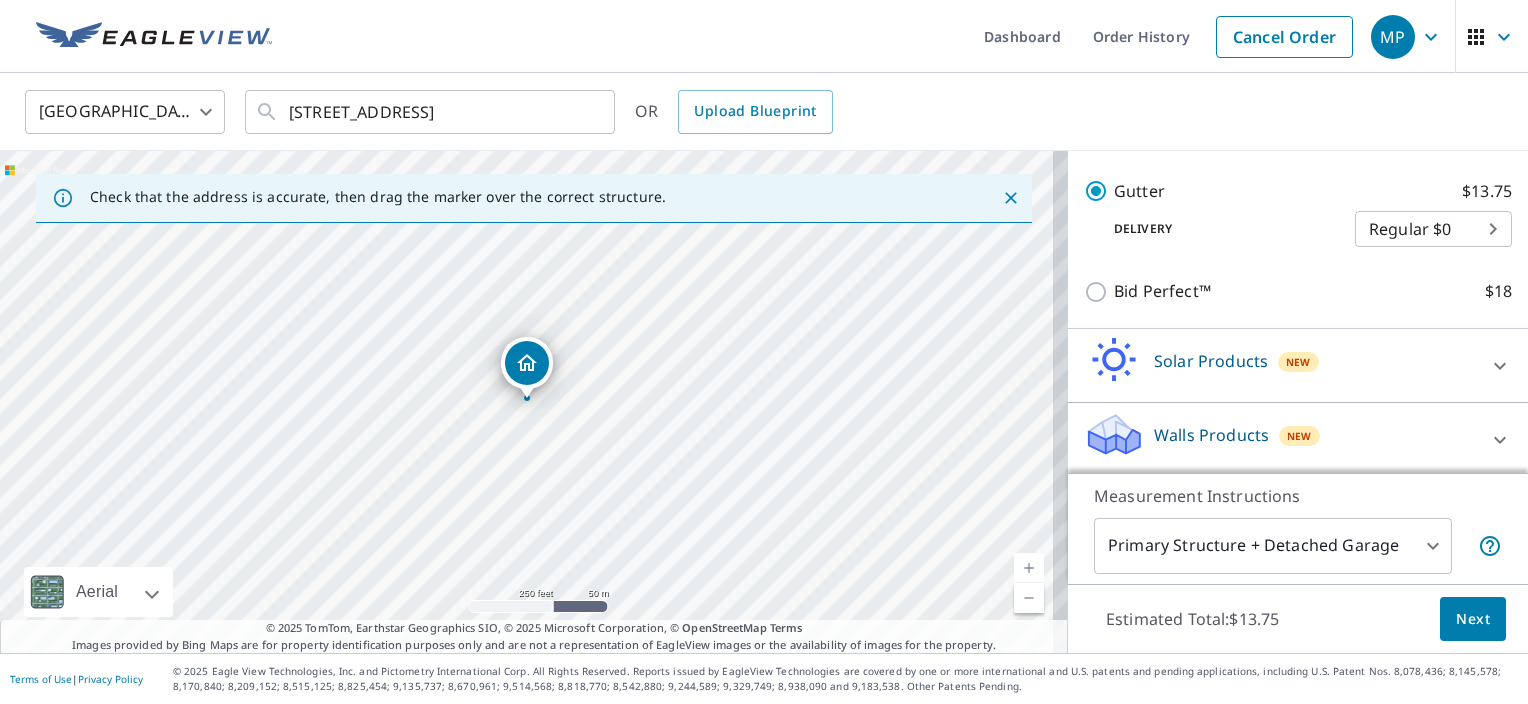 scroll, scrollTop: 414, scrollLeft: 0, axis: vertical 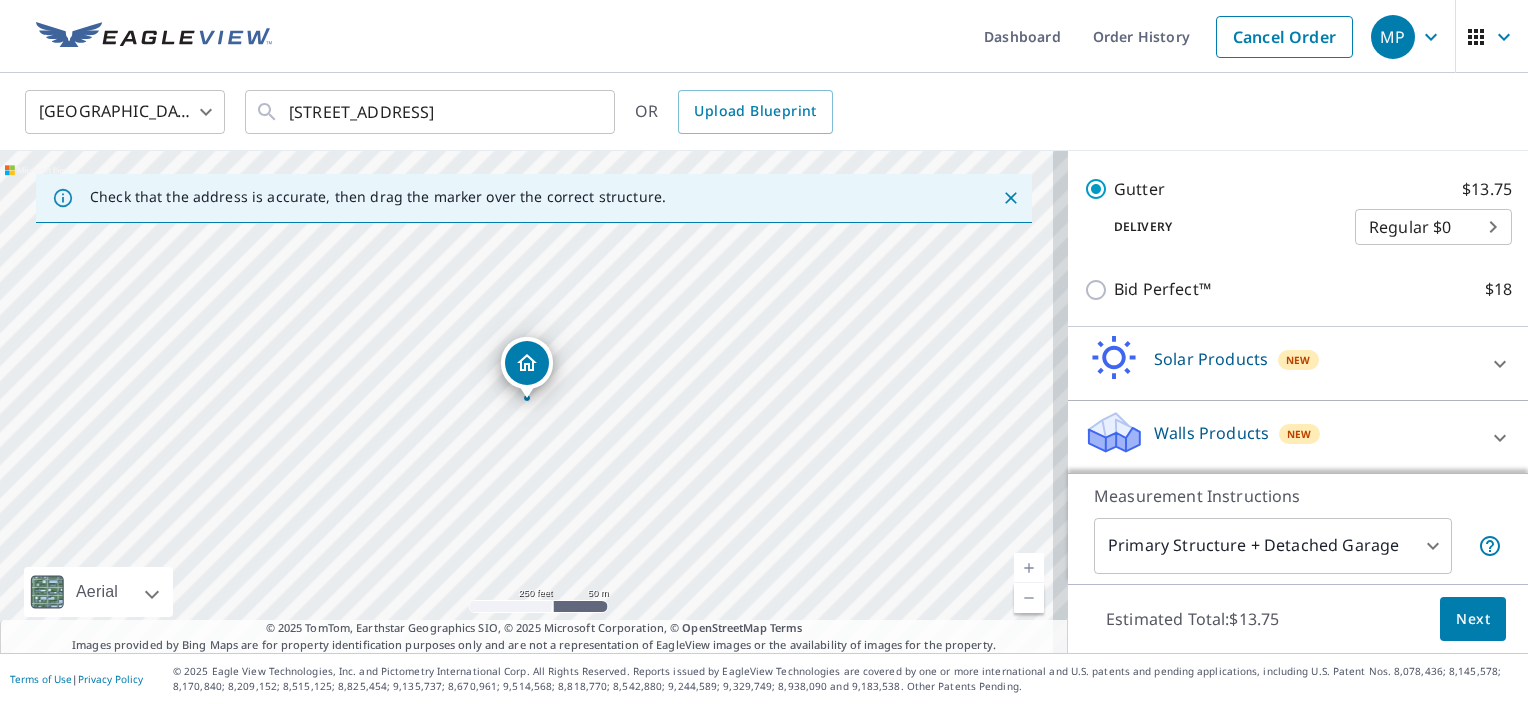 click on "MP MP
Dashboard Order History Cancel Order MP [GEOGRAPHIC_DATA] [GEOGRAPHIC_DATA] ​ [STREET_ADDRESS] ​ OR Upload Blueprint Check that the address is accurate, then drag the marker over the correct structure. [STREET_ADDRESS] Aerial Road A standard road map Aerial A detailed look from above Labels Labels 250 feet 50 m © 2025 TomTom, © Vexcel Imaging, © 2025 Microsoft Corporation,  © OpenStreetMap Terms © 2025 TomTom, Earthstar Geographics SIO, © 2025 Microsoft Corporation, ©   OpenStreetMap   Terms Images provided by Bing Maps are for property identification purposes only and are not a representation of EagleView images or the availability of images for the property. PROPERTY TYPE Residential Commercial Multi-Family This is a complex BUILDING ID [STREET_ADDRESS] Full House Products New Full House™ $105 Roof Products New Gutter with Regular Delivery Premium $32.75 - $87 Gutter $13.75 Delivery Regular $0 8 ​ Bid Perfect™ $18 Solar Products New Inform Essentials+" at bounding box center [764, 352] 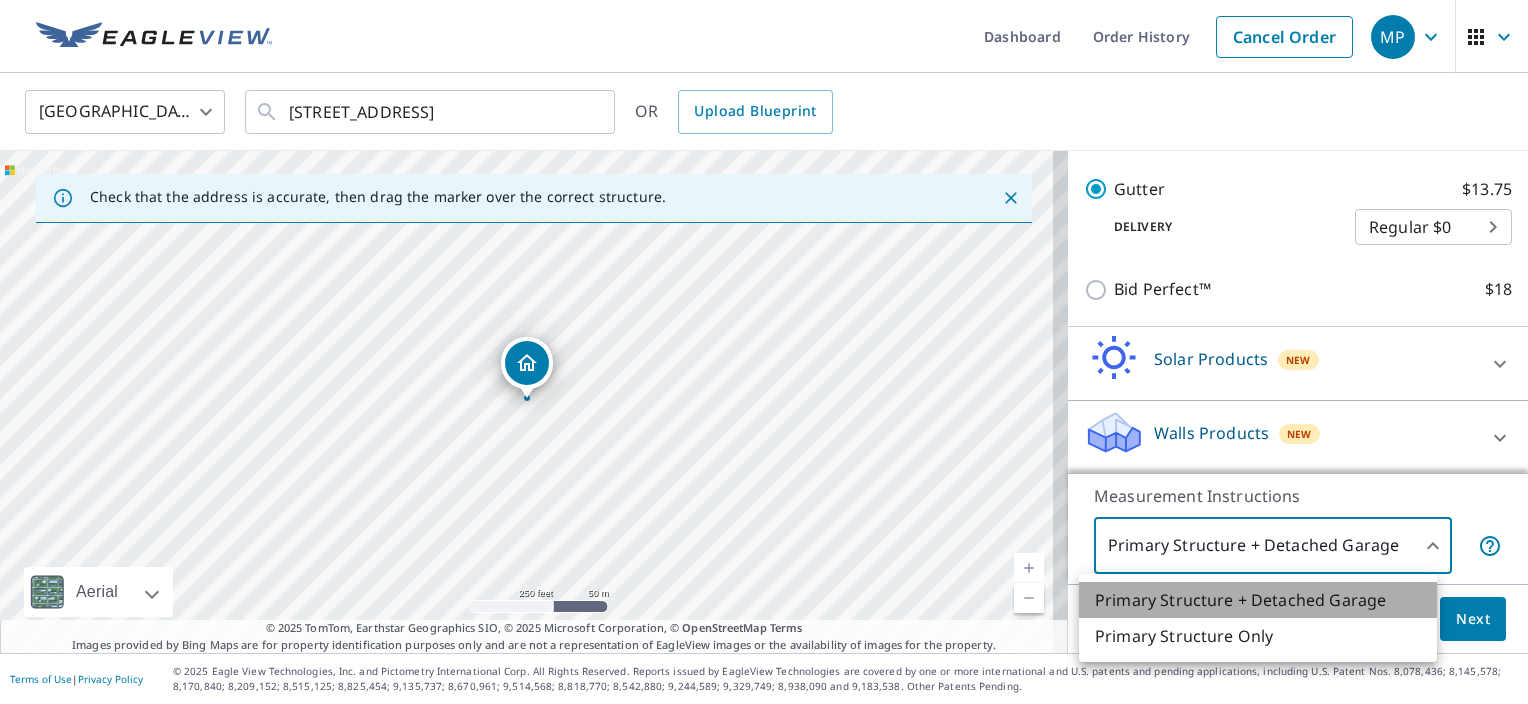 click on "Primary Structure + Detached Garage" at bounding box center (1258, 600) 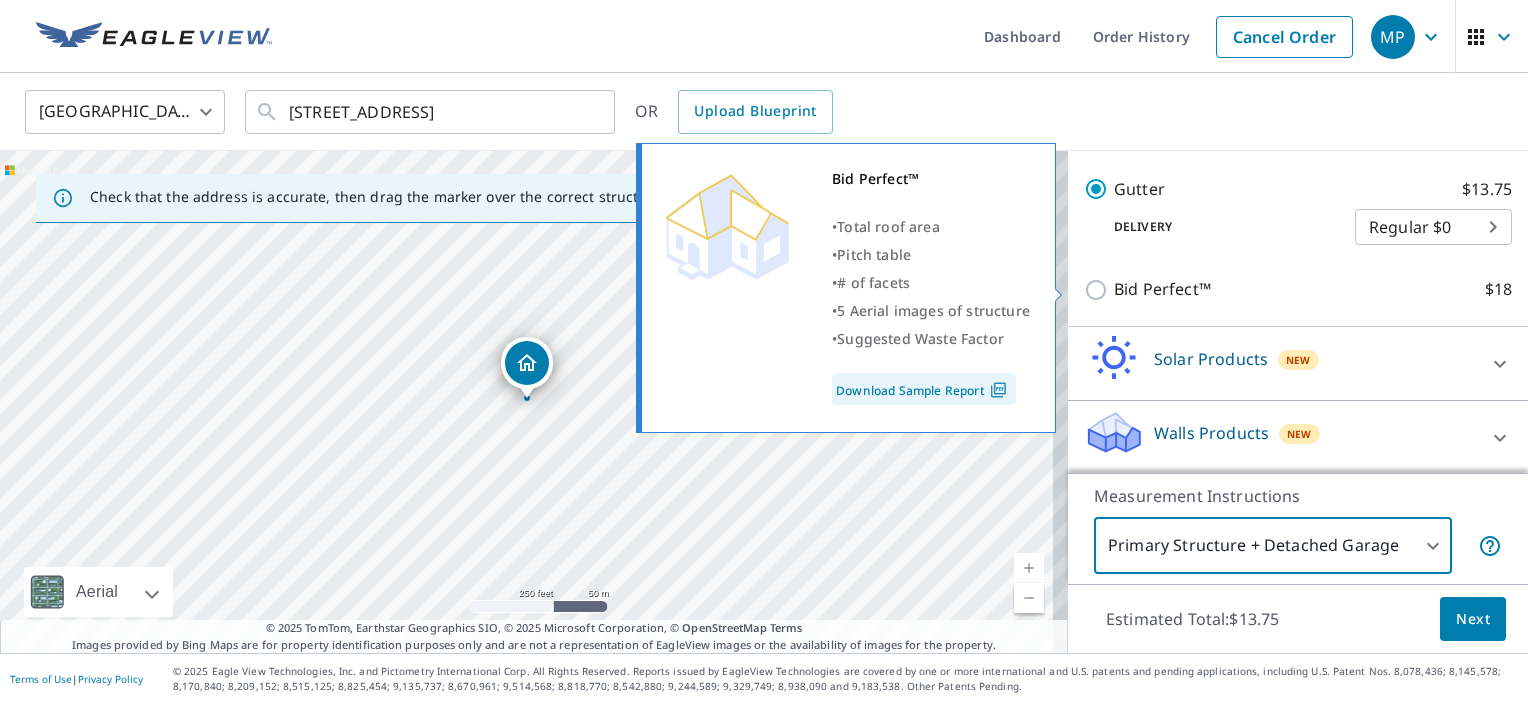 click on "Bid Perfect™ $18" at bounding box center (1099, 290) 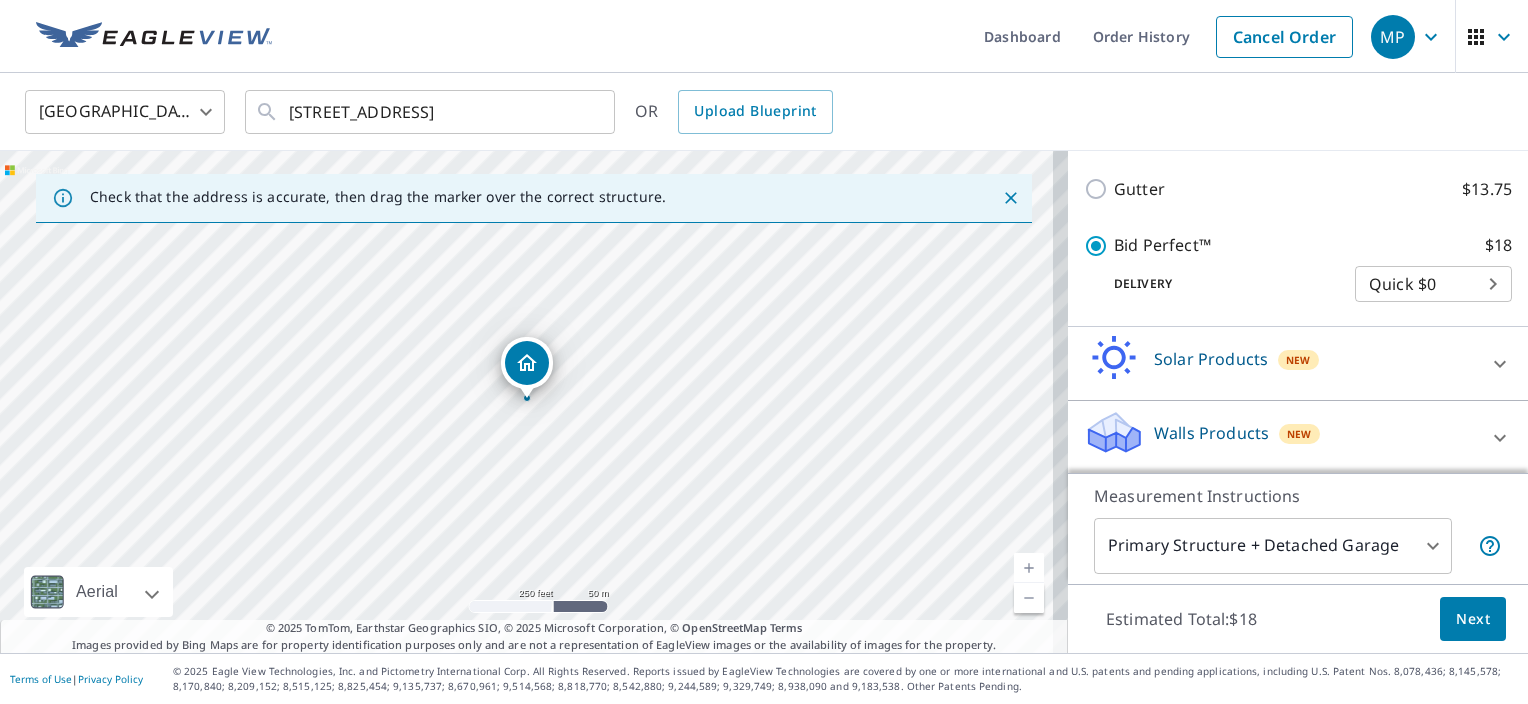 click on "Delivery" at bounding box center (1219, 284) 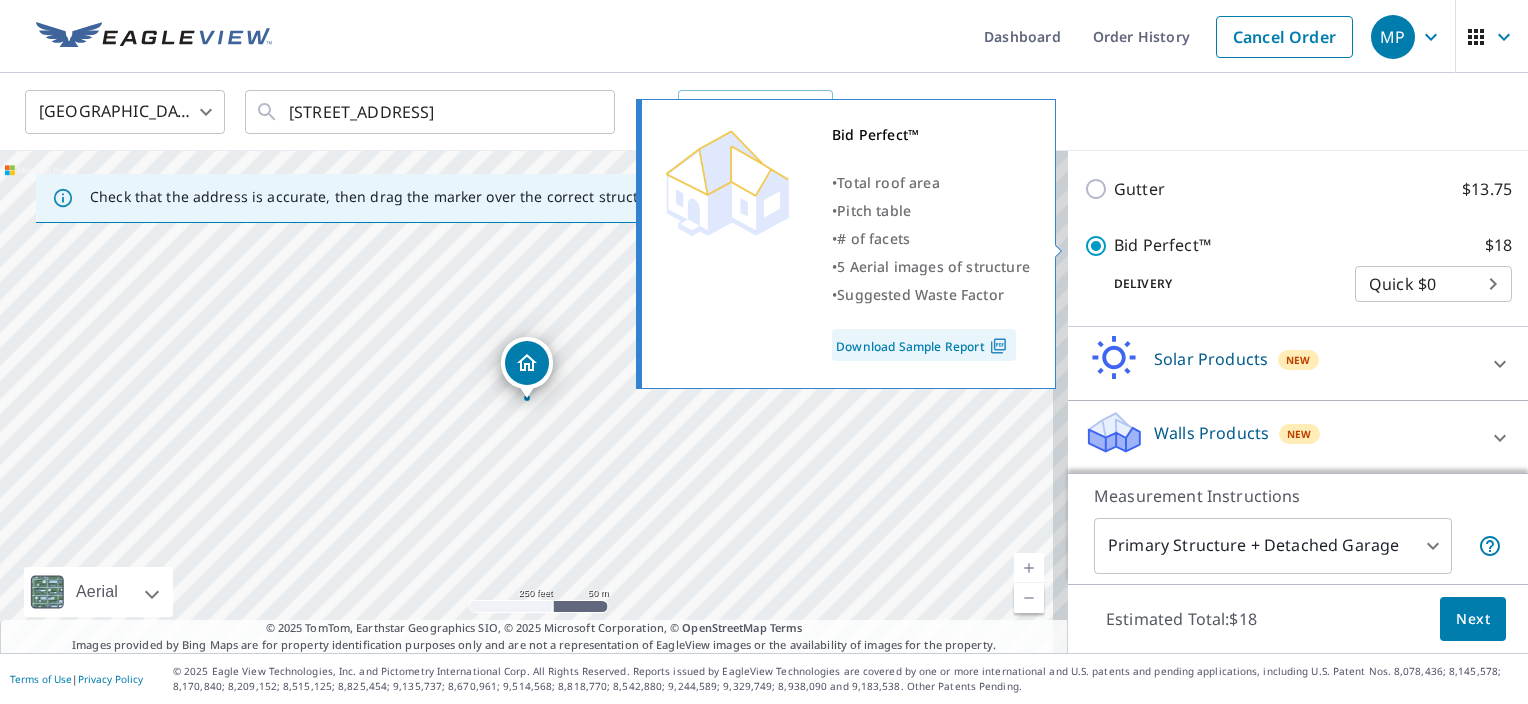 click on "Bid Perfect™ $18" at bounding box center [1313, 245] 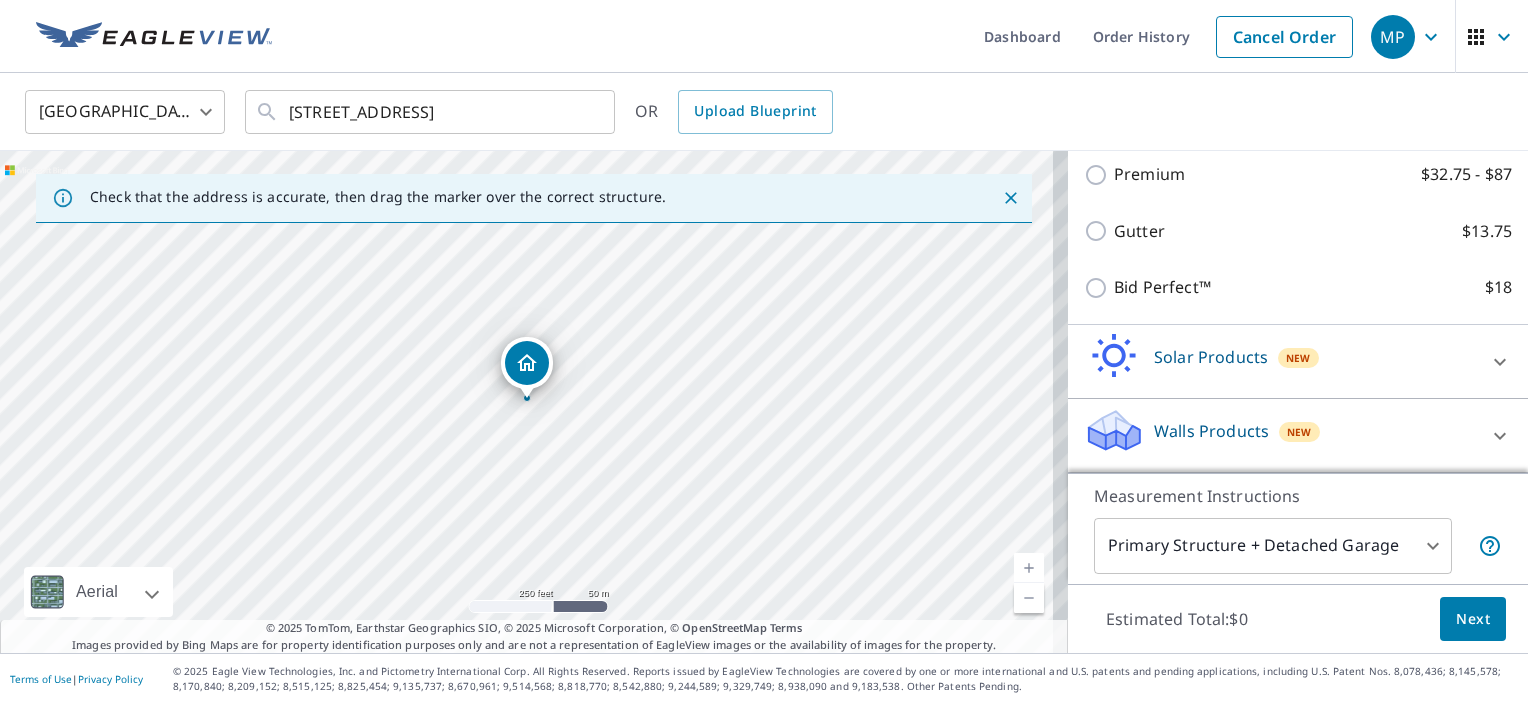 scroll, scrollTop: 348, scrollLeft: 0, axis: vertical 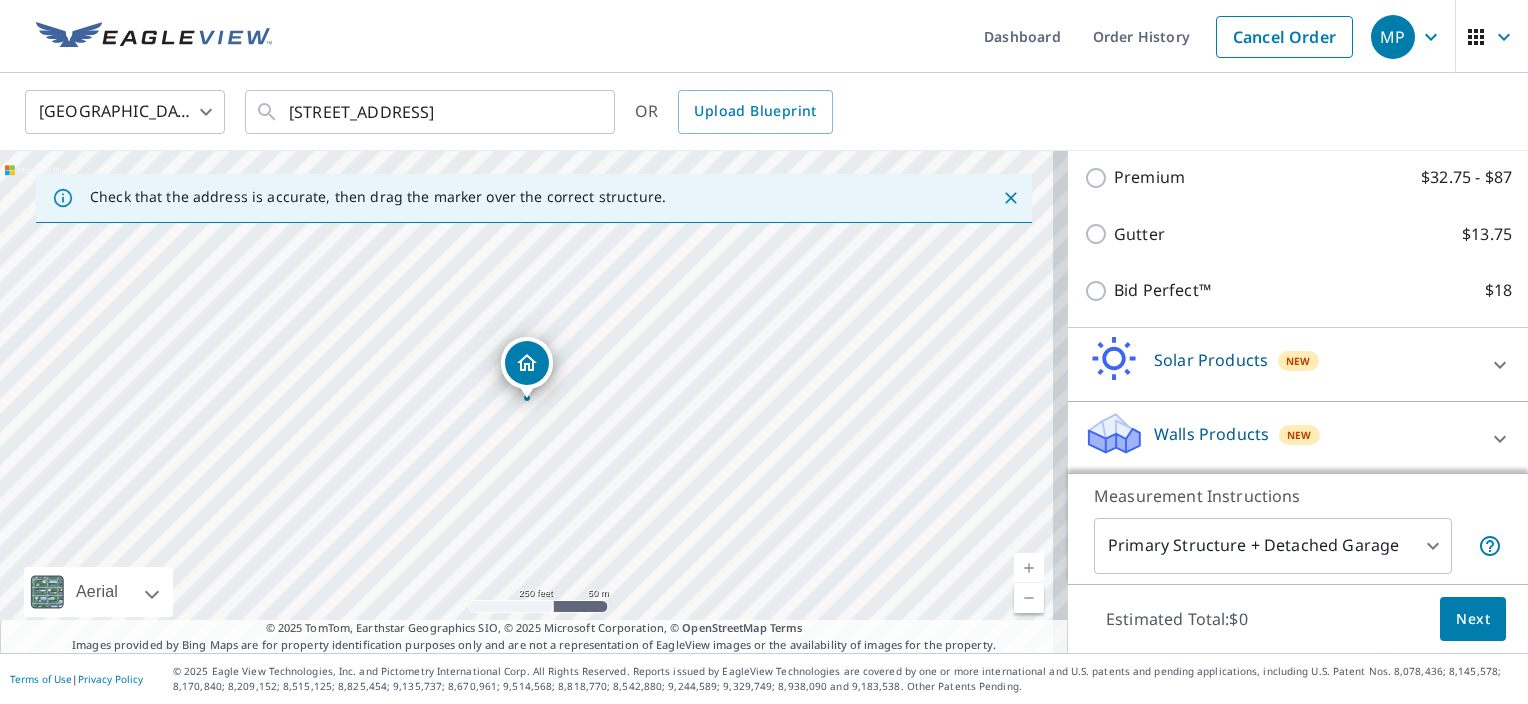 click on "Gutter $13.75" at bounding box center (1298, 234) 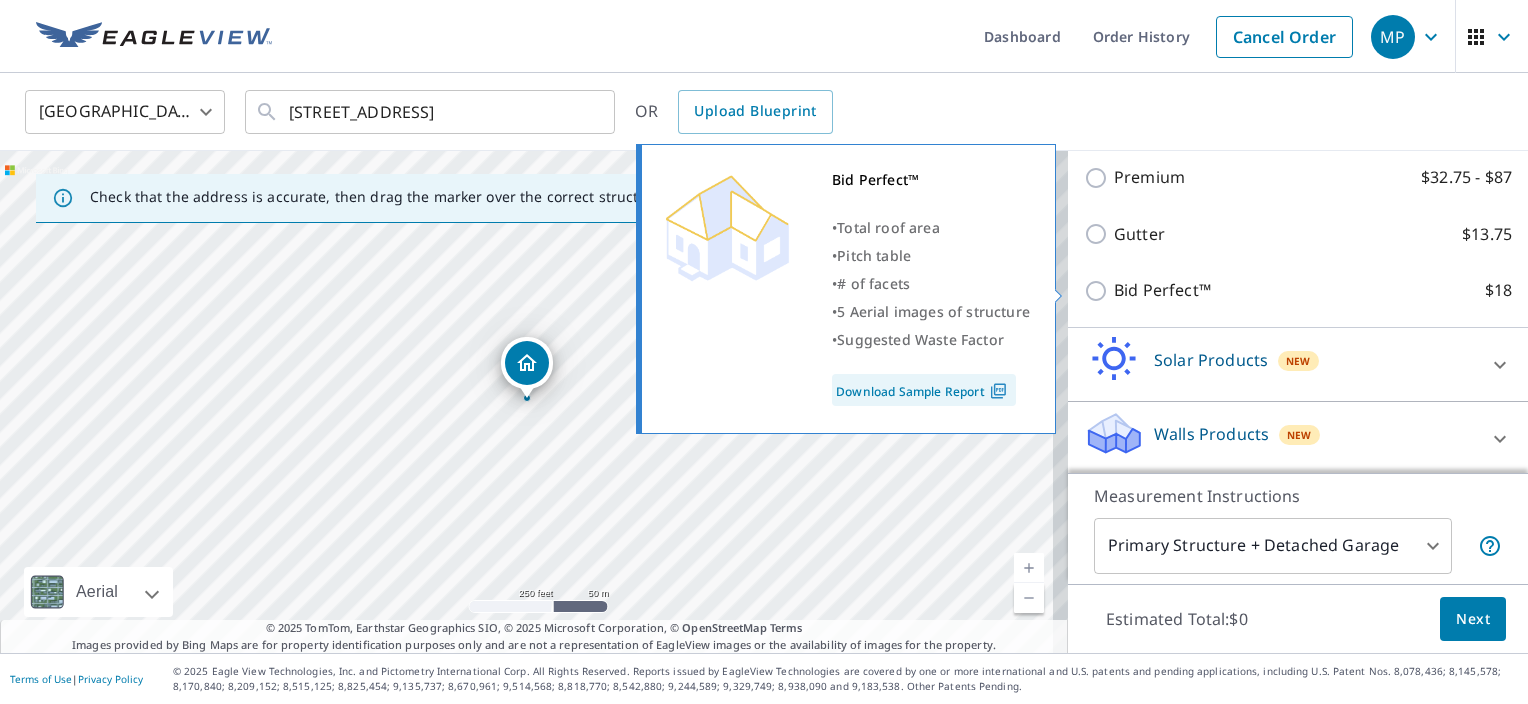 click on "Bid Perfect™ $18" at bounding box center [1099, 291] 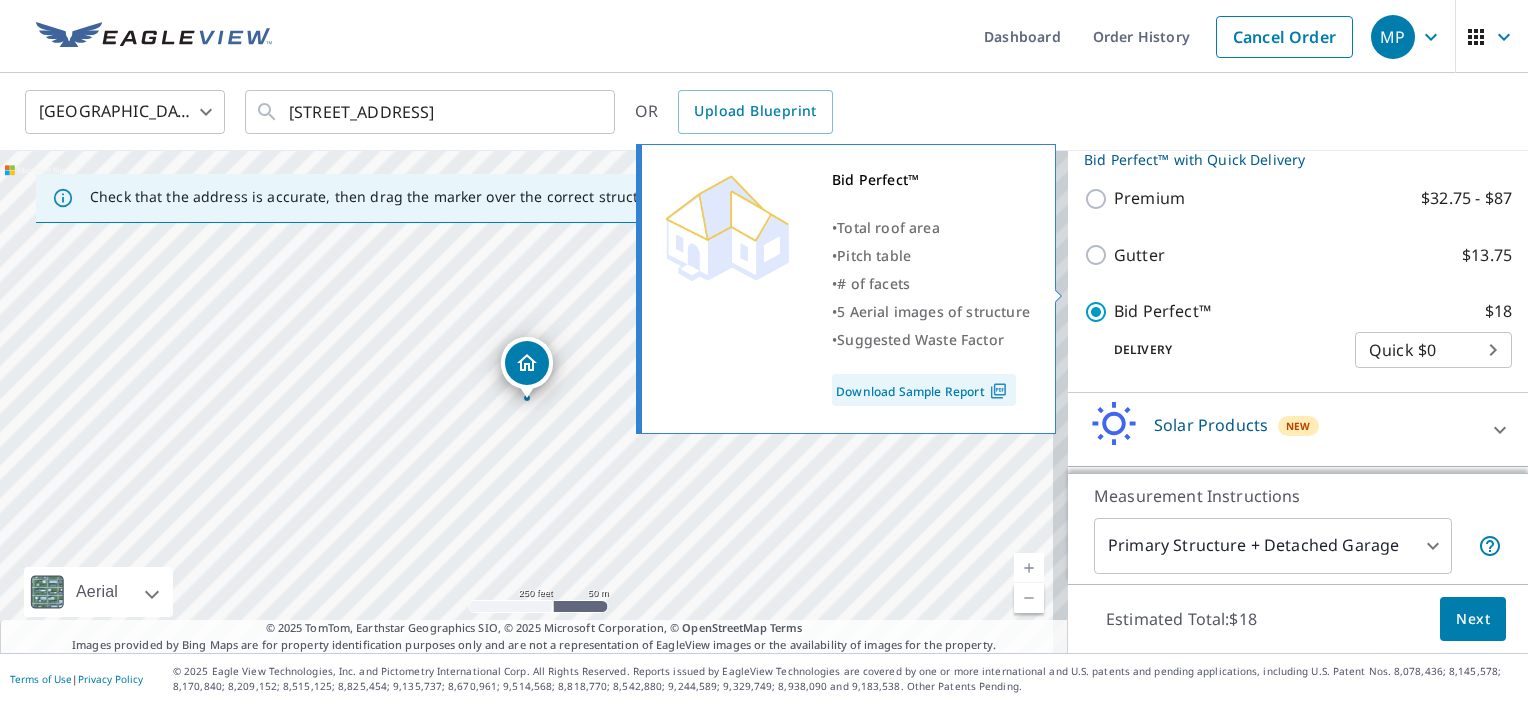 scroll, scrollTop: 369, scrollLeft: 0, axis: vertical 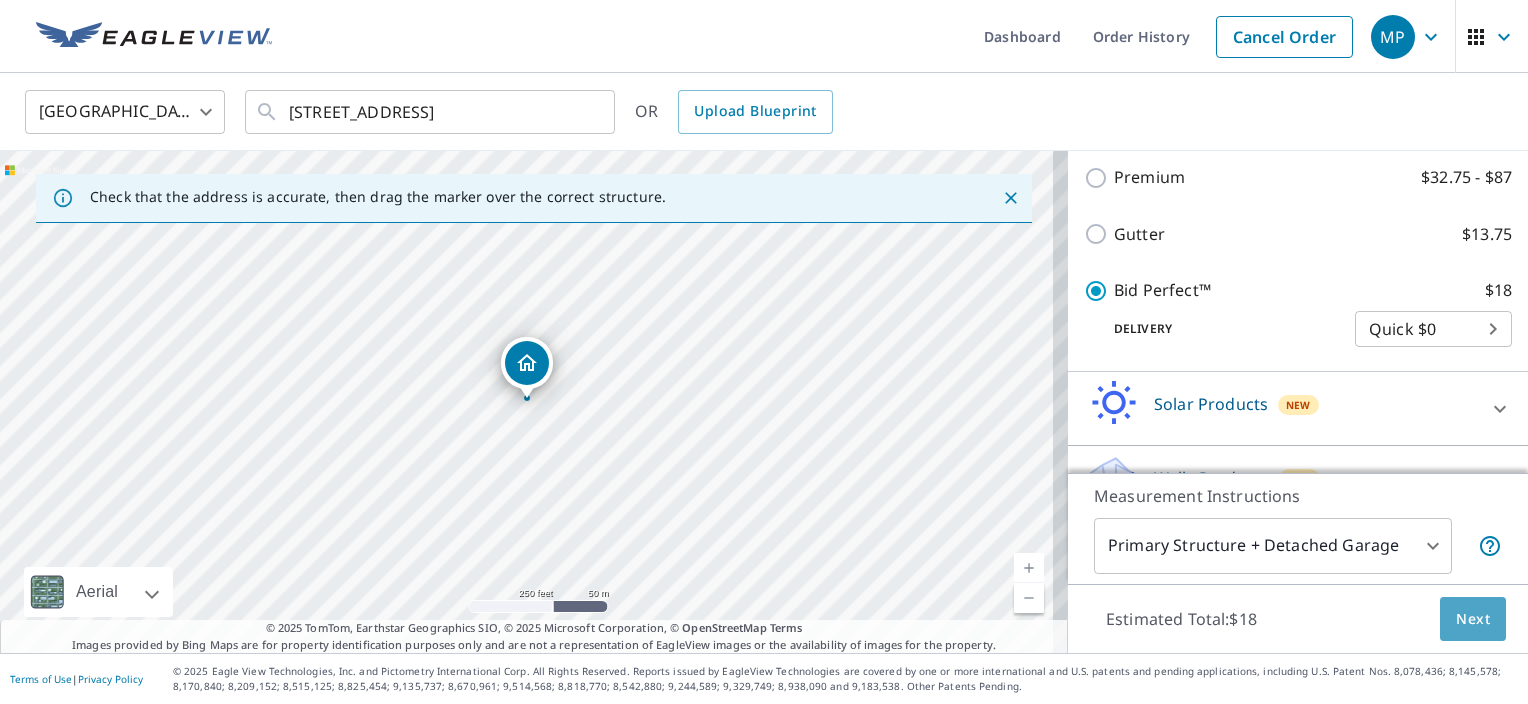 click on "Next" at bounding box center [1473, 619] 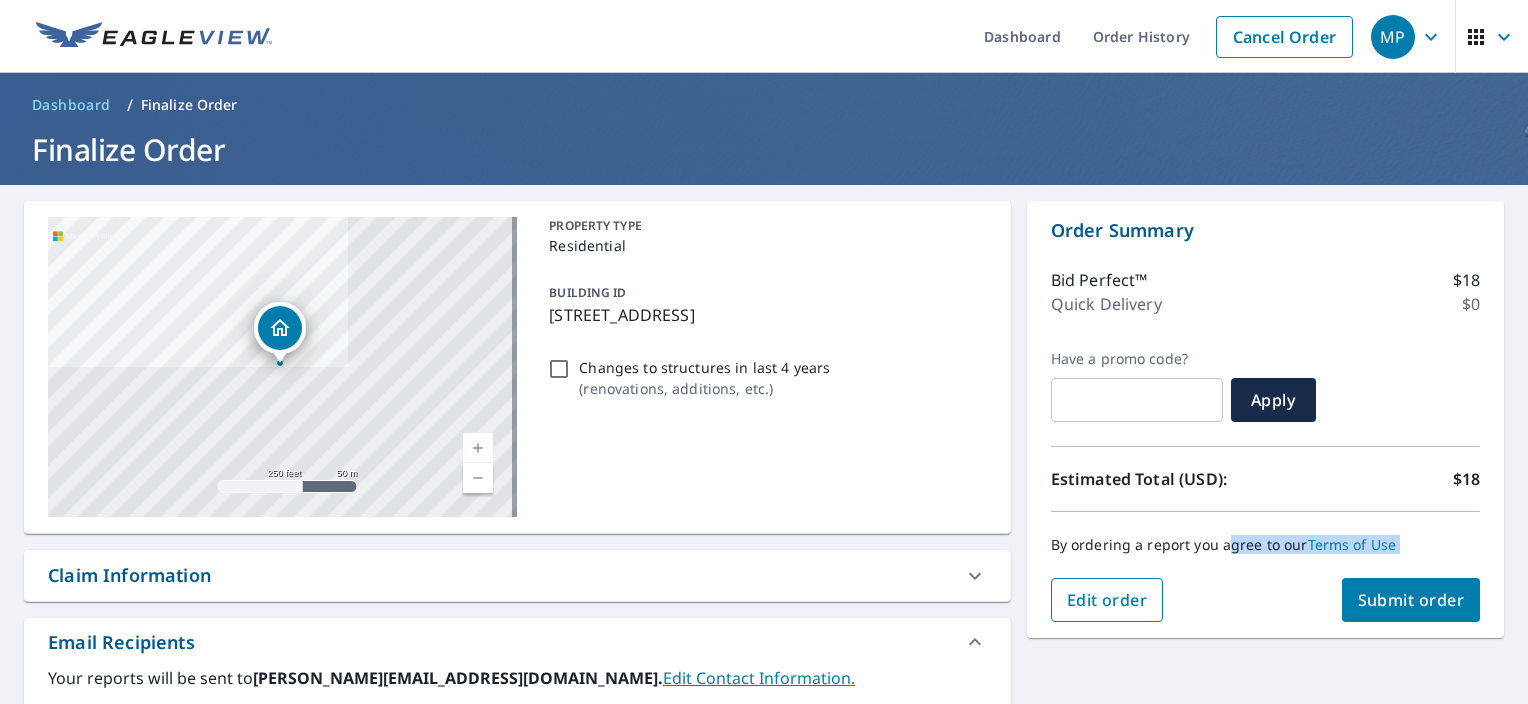 drag, startPoint x: 1476, startPoint y: 623, endPoint x: 1105, endPoint y: 605, distance: 371.4364 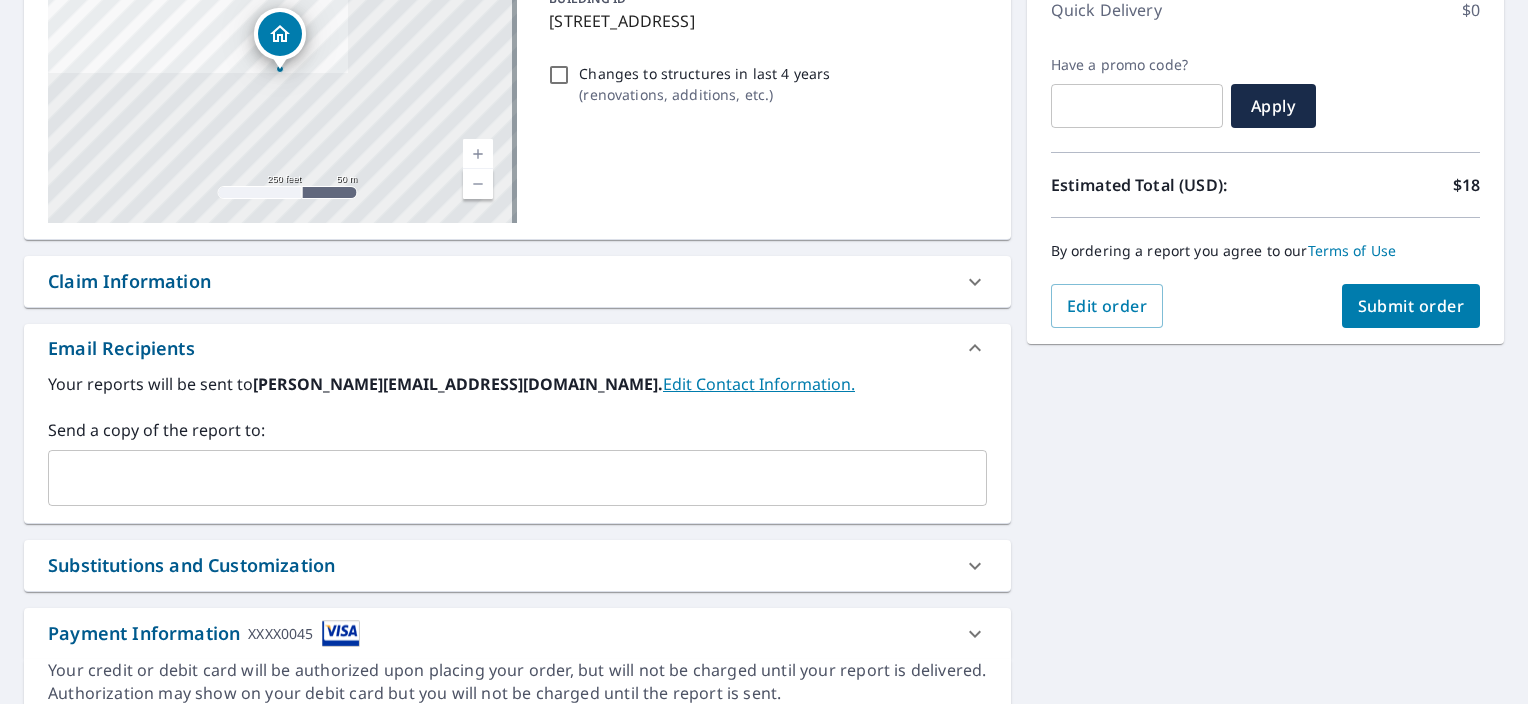 scroll, scrollTop: 320, scrollLeft: 0, axis: vertical 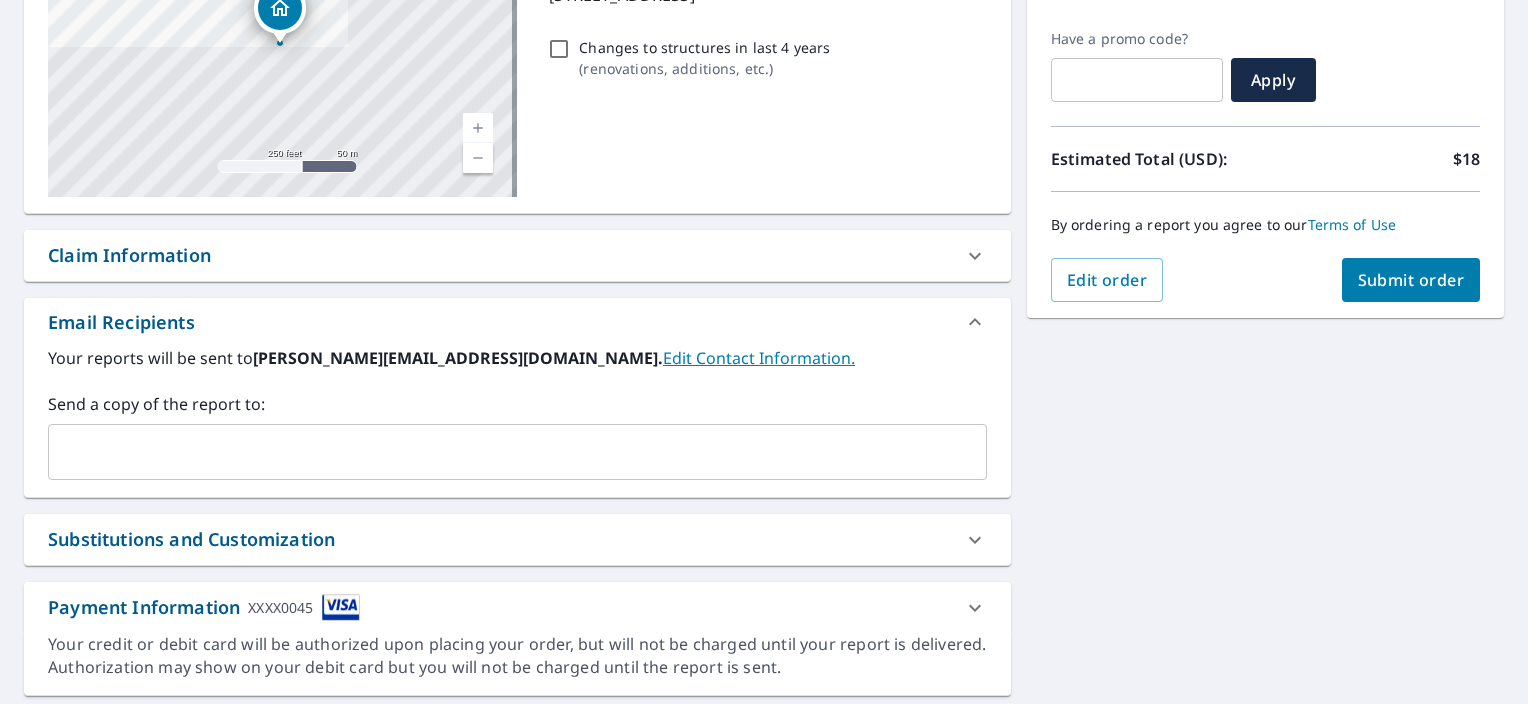 click on "​" at bounding box center (517, 452) 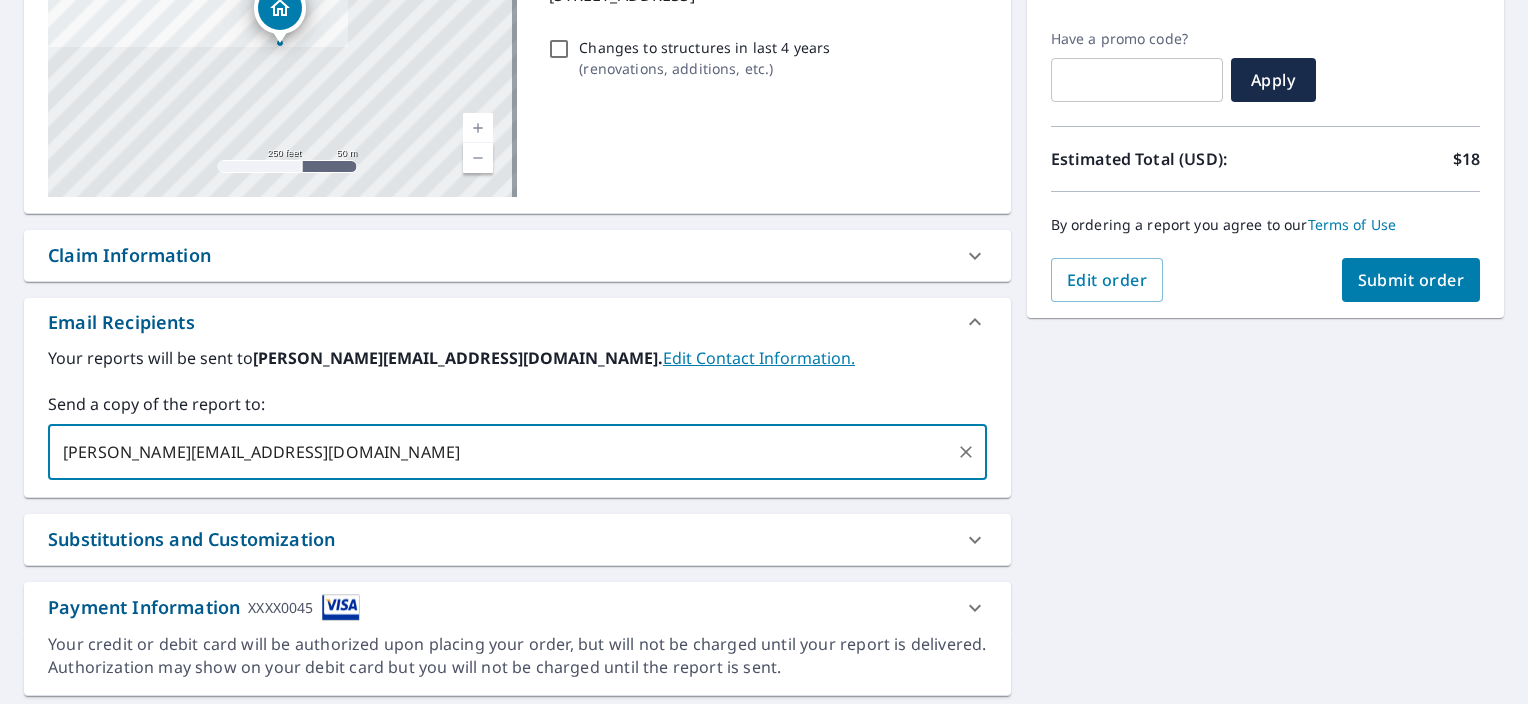 type on "[PERSON_NAME][EMAIL_ADDRESS][DOMAIN_NAME]" 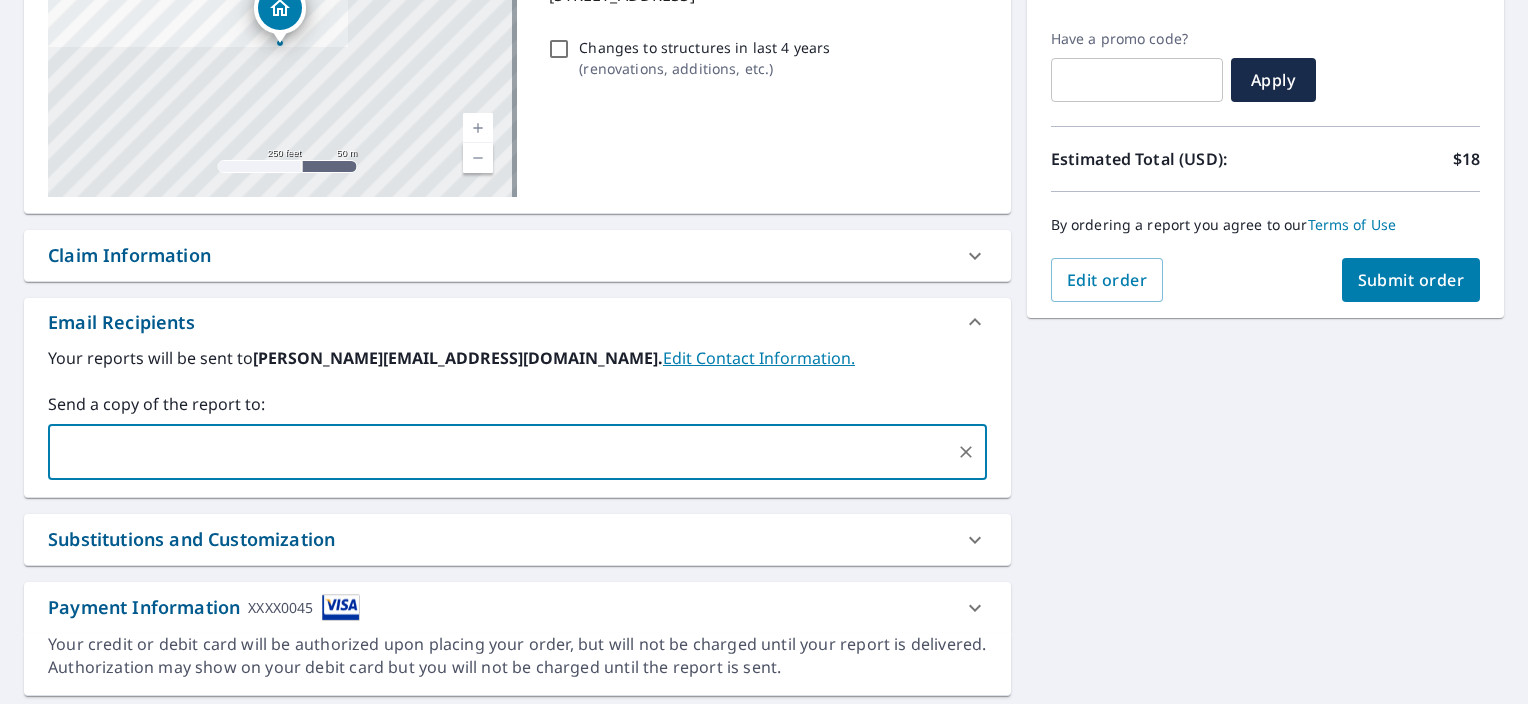 click on "[STREET_ADDRESS] Aerial Road A standard road map Aerial A detailed look from above Labels Labels 250 feet 50 m © 2025 TomTom, © Vexcel Imaging, © 2025 Microsoft Corporation,  © OpenStreetMap Terms PROPERTY TYPE Residential BUILDING ID [STREET_ADDRESS] Changes to structures in last 4 years ( renovations, additions, etc. ) Claim Information Claim number ​ Claim information ​ PO number ​ Date of loss ​ Cat ID ​ Email Recipients Your reports will be sent to  [PERSON_NAME][EMAIL_ADDRESS][DOMAIN_NAME].  Edit Contact Information. Send a copy of the report to: ​ Substitutions and Customization Roof measurement report substitutions If a Bid Perfect - Residential Report is unavailable send me a QuickSquares Report: Yes No Ask If a Residential/Multi-Family Report is unavailable send me a Commercial Report: Yes No Ask If a Bid Perfect - Commercial report is unavailable, send me EC3D Commercial Report: Yes No Ask Yes No Ask Additional Report Formats (Not available for all reports) DXF RXF" at bounding box center [764, 288] 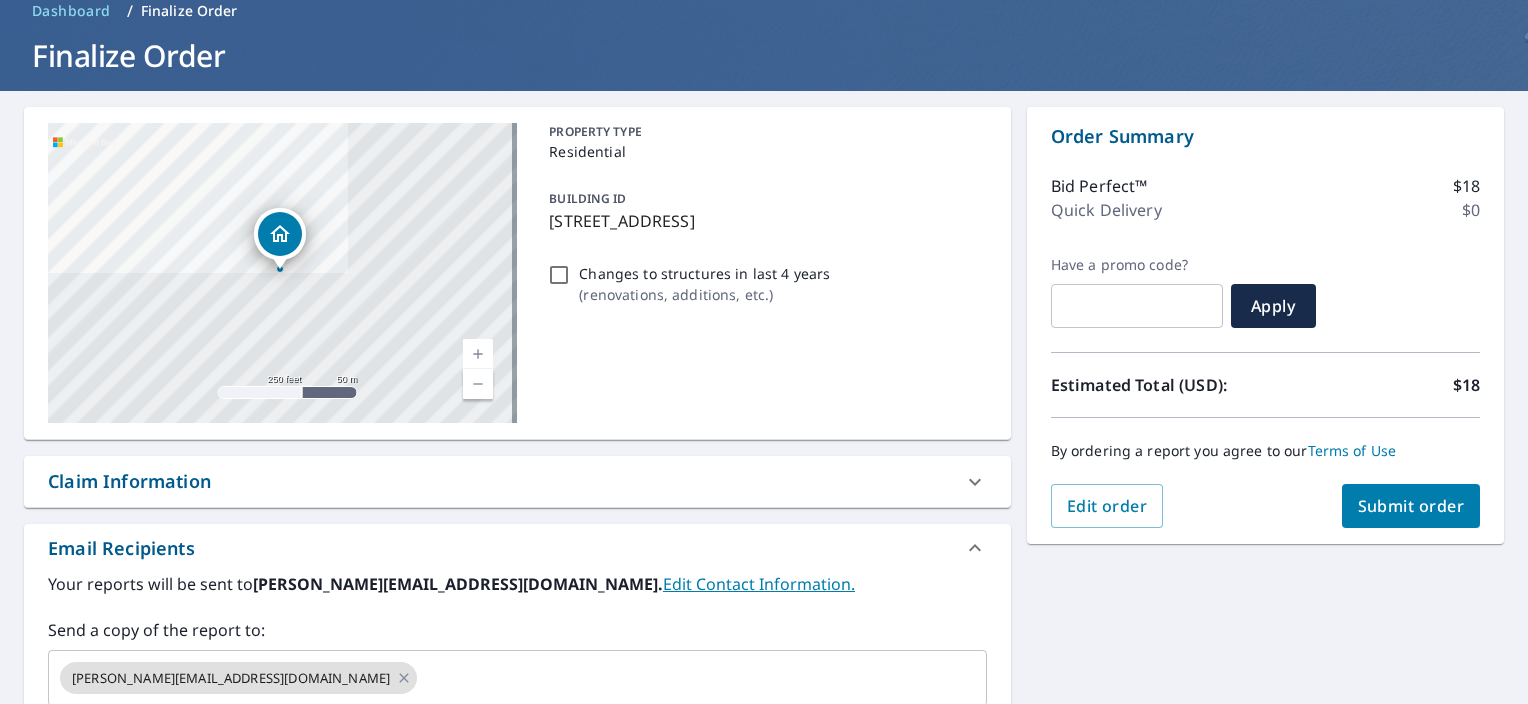 scroll, scrollTop: 0, scrollLeft: 0, axis: both 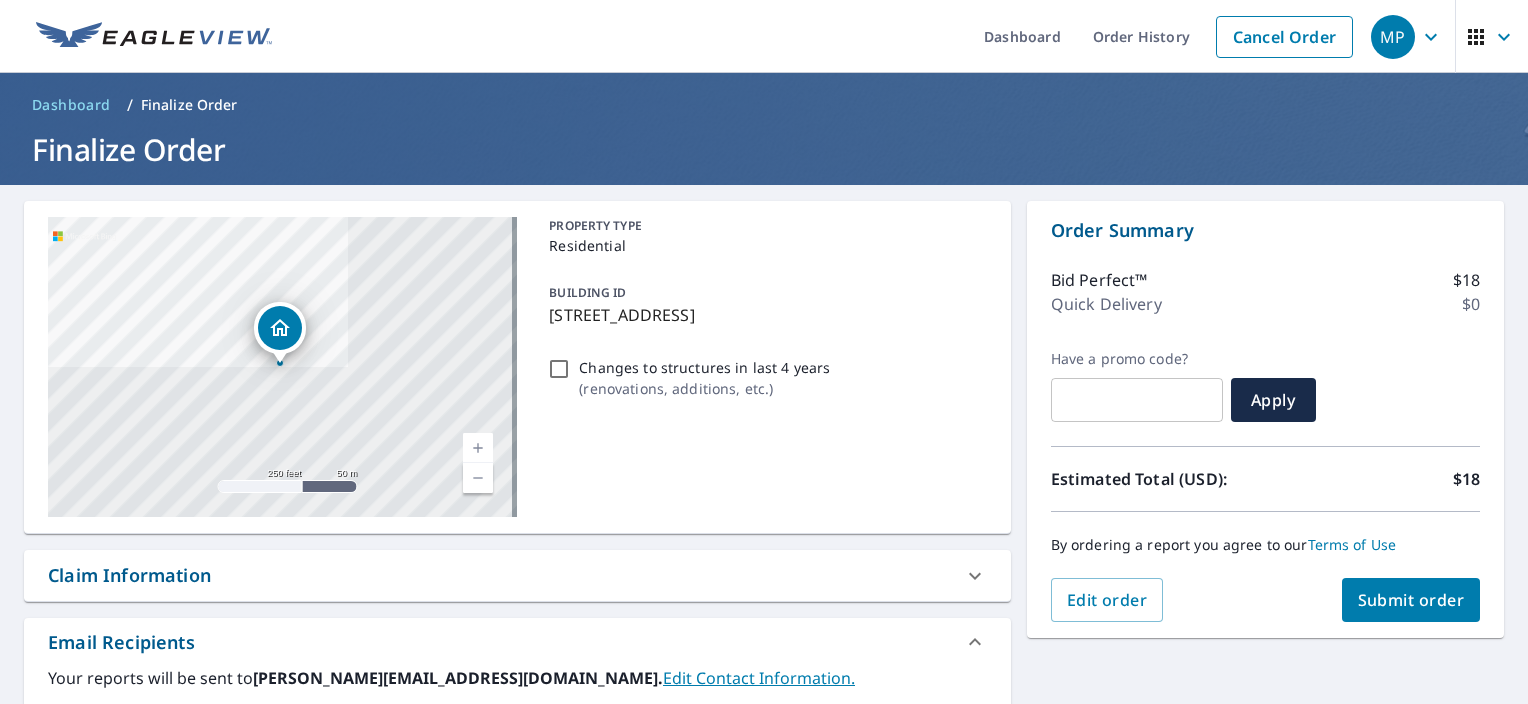 click on "Submit order" at bounding box center [1411, 600] 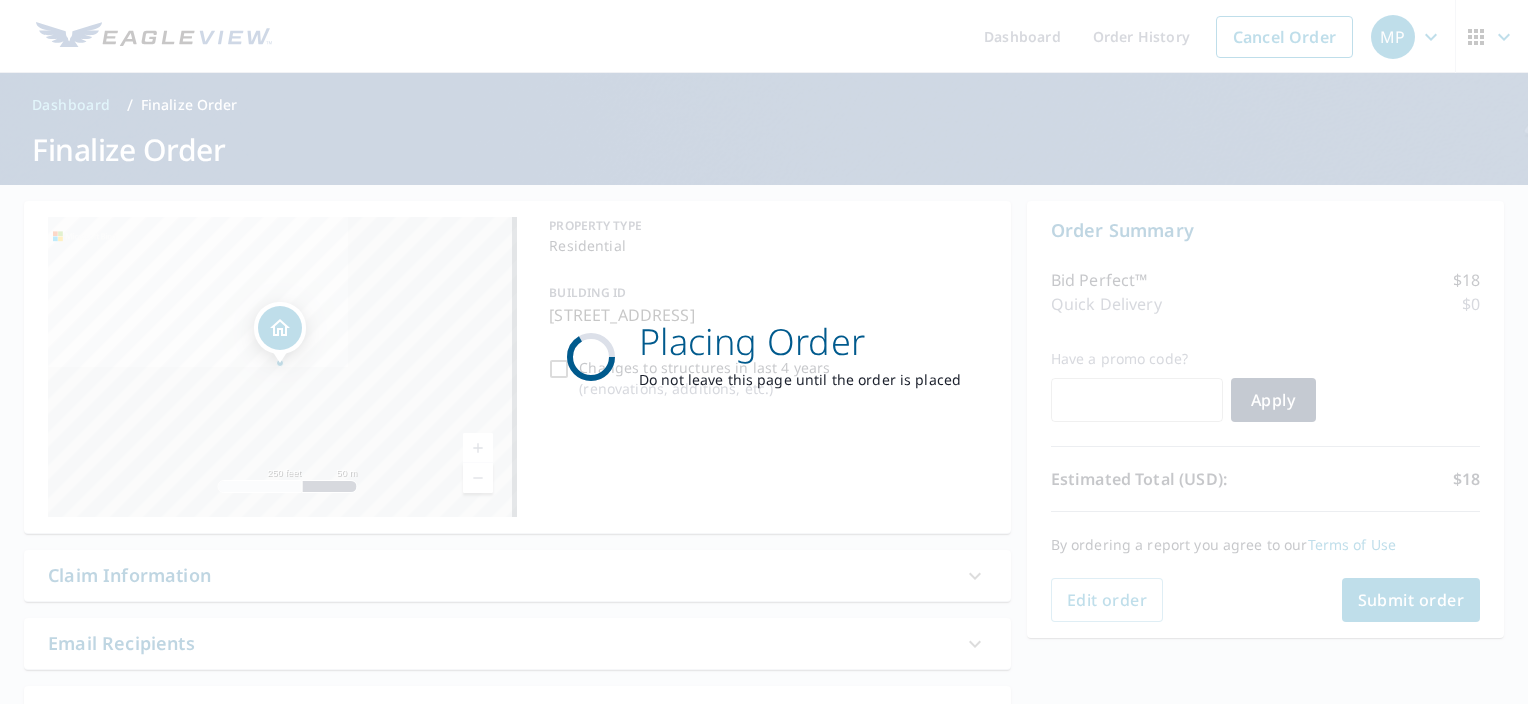 click on "Placing Order Do not leave this page until the order is placed" at bounding box center [764, 352] 